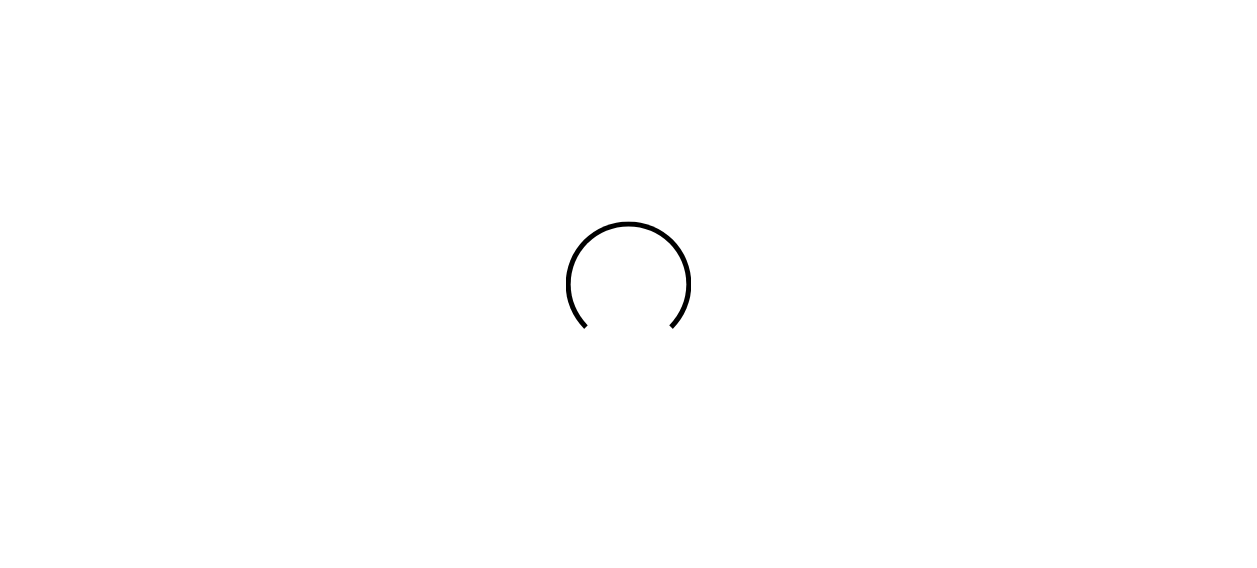 scroll, scrollTop: 0, scrollLeft: 0, axis: both 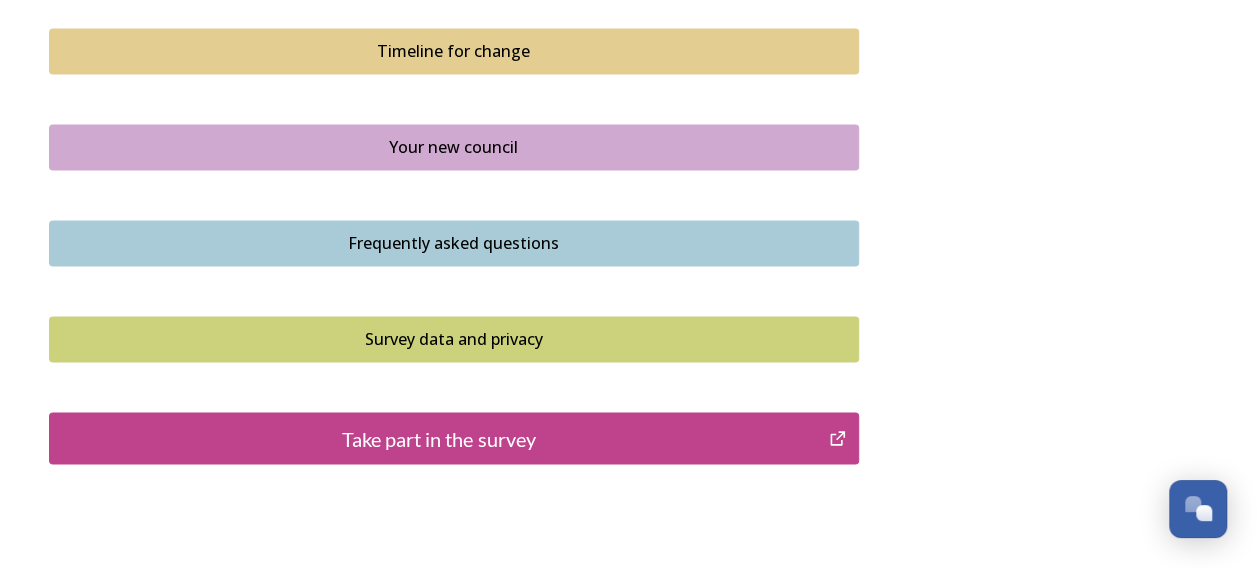 click on "Take part in the survey" at bounding box center (439, 438) 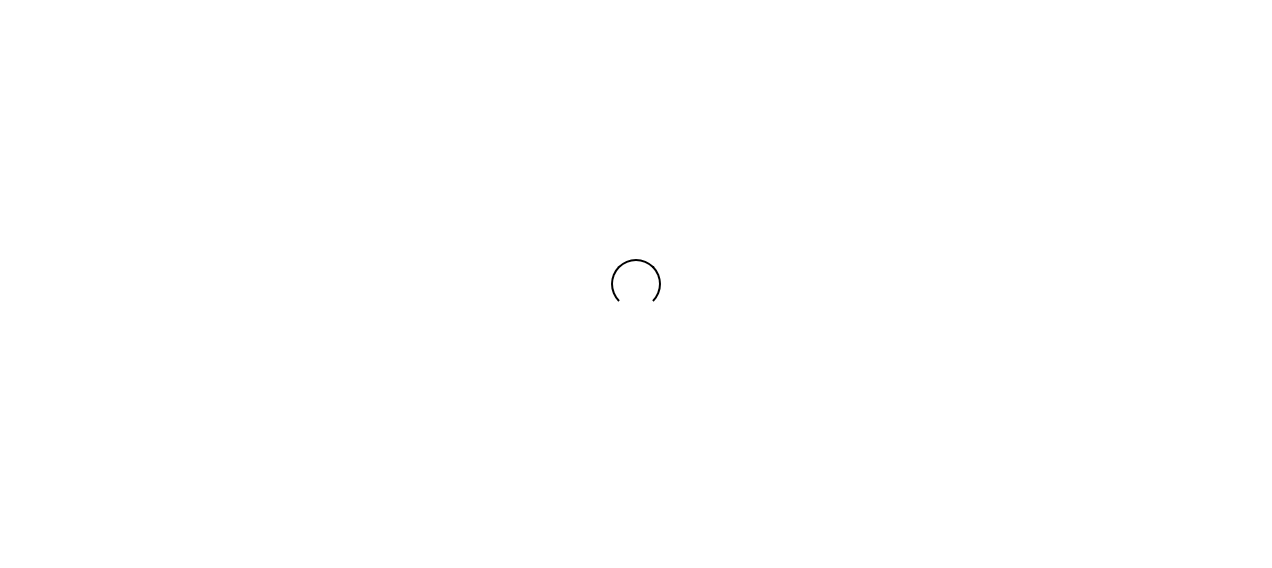scroll, scrollTop: 0, scrollLeft: 0, axis: both 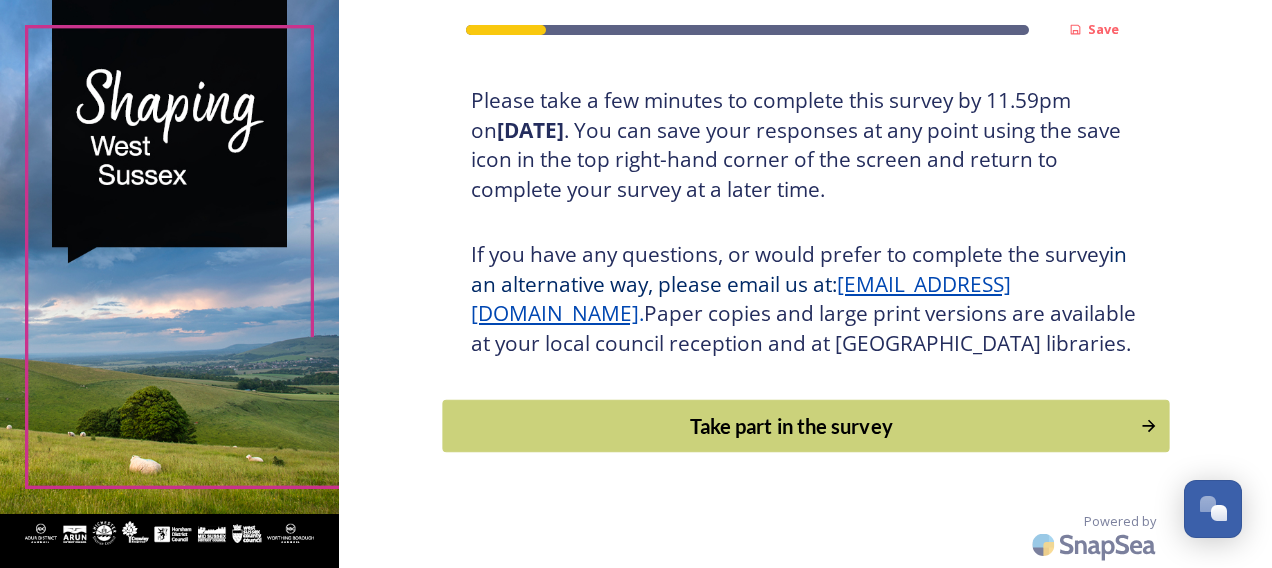 click on "Take part in the survey" at bounding box center [791, 426] 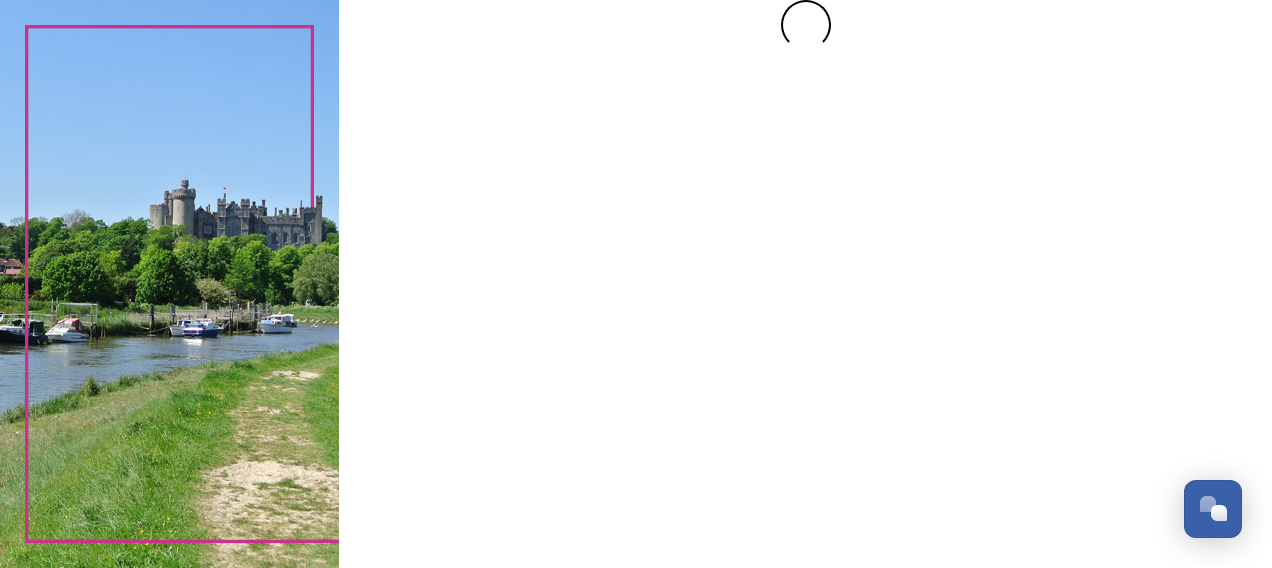 scroll, scrollTop: 0, scrollLeft: 0, axis: both 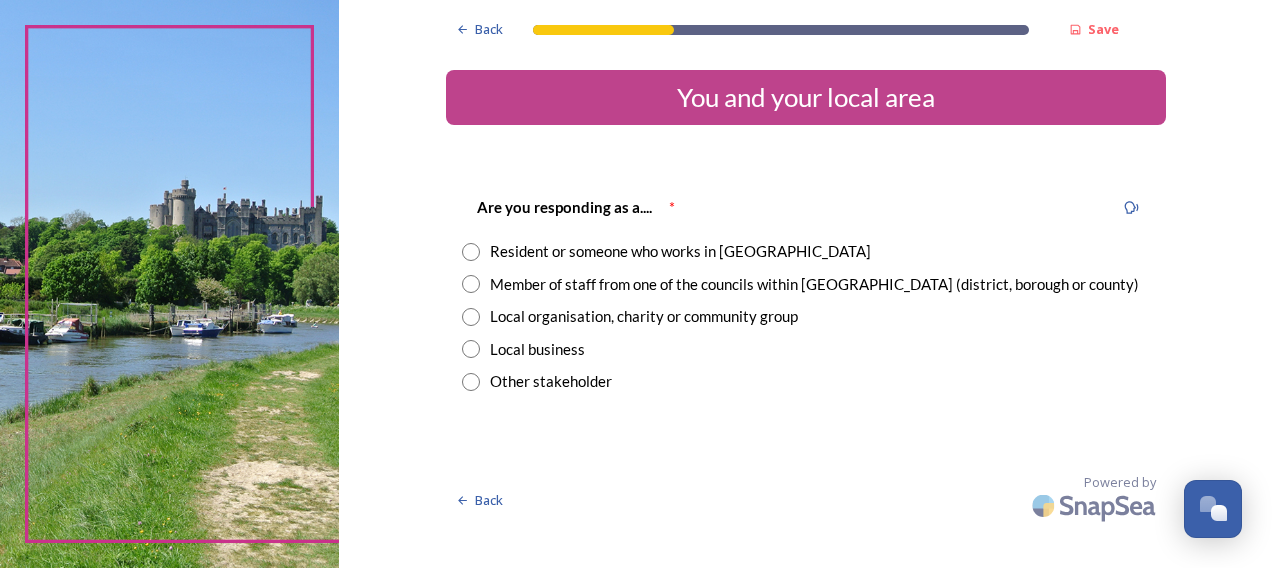 click at bounding box center (471, 252) 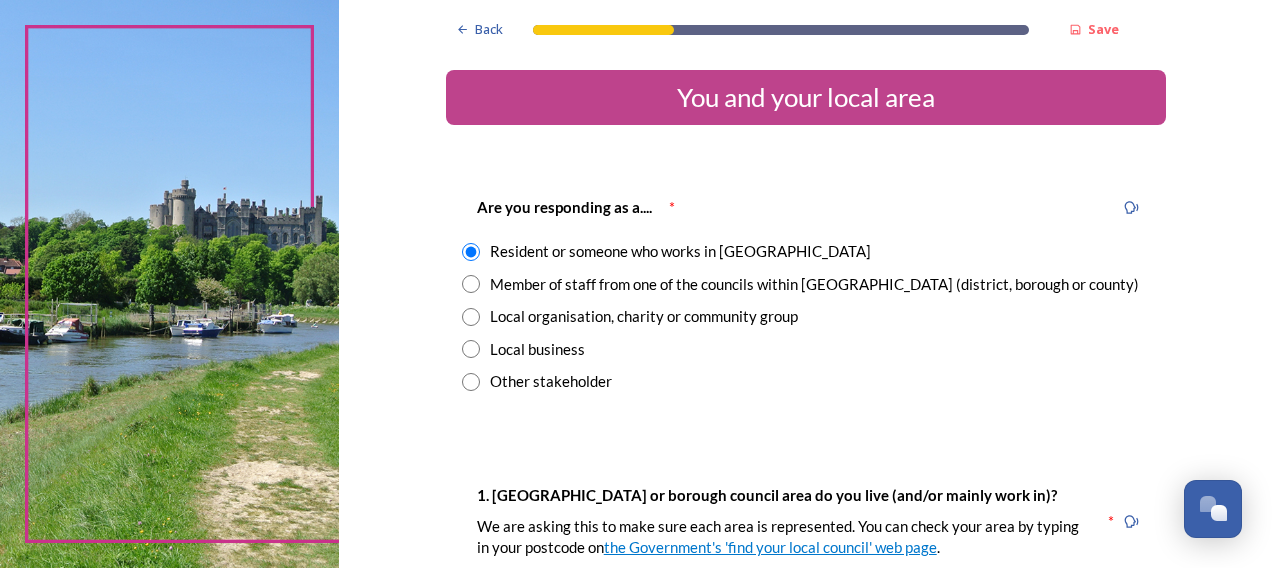 click at bounding box center (471, 284) 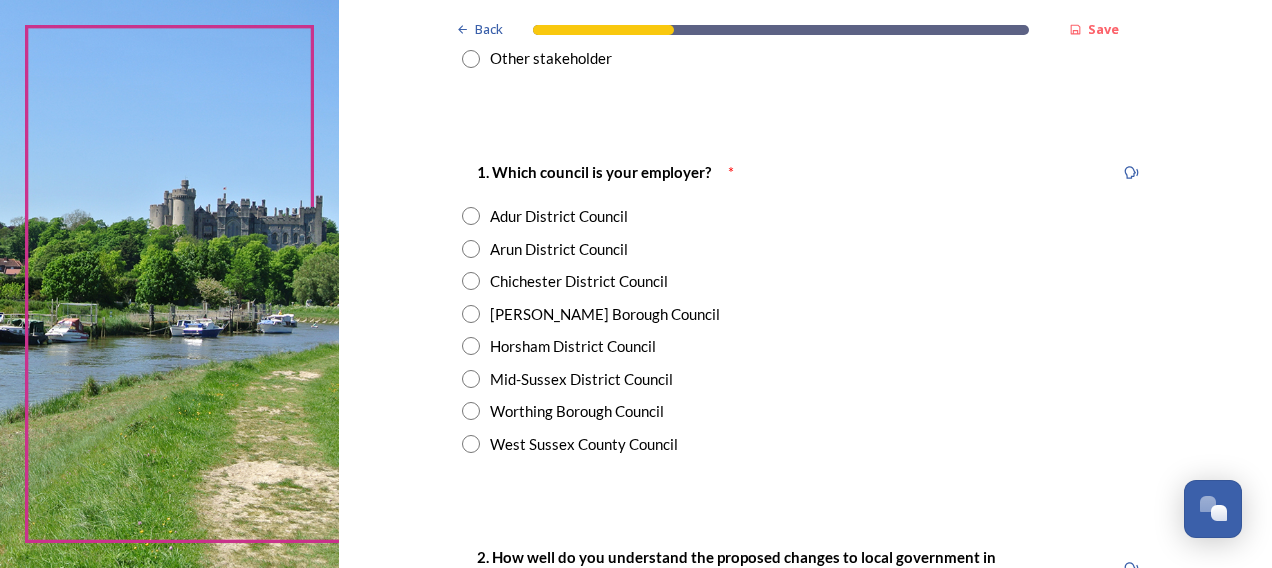 scroll, scrollTop: 332, scrollLeft: 0, axis: vertical 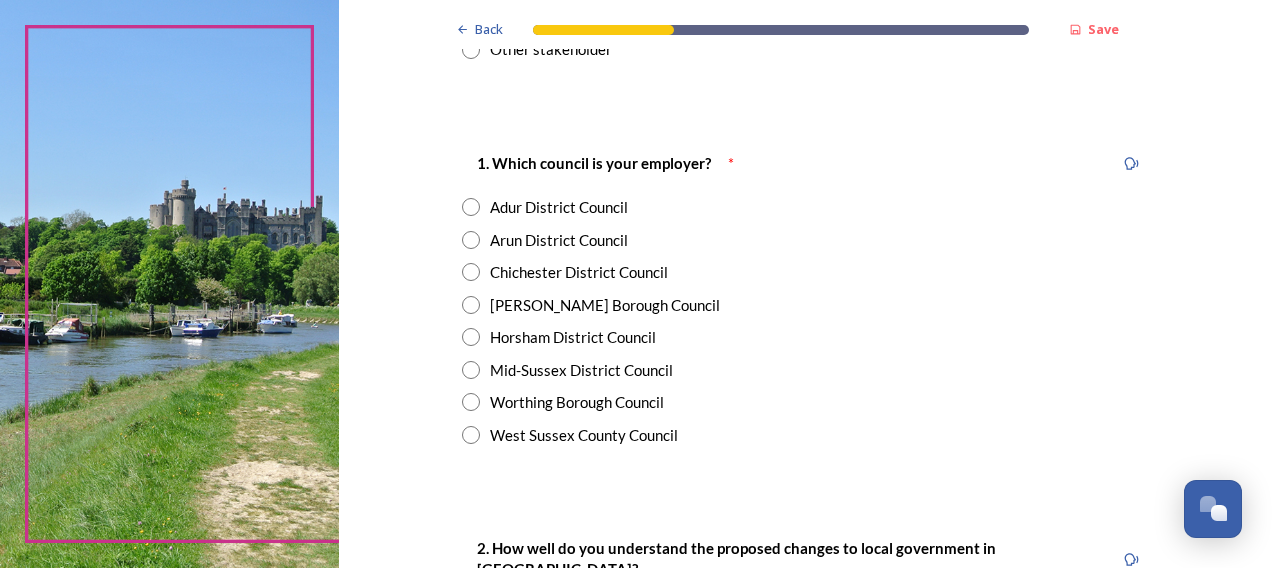 click at bounding box center (471, 435) 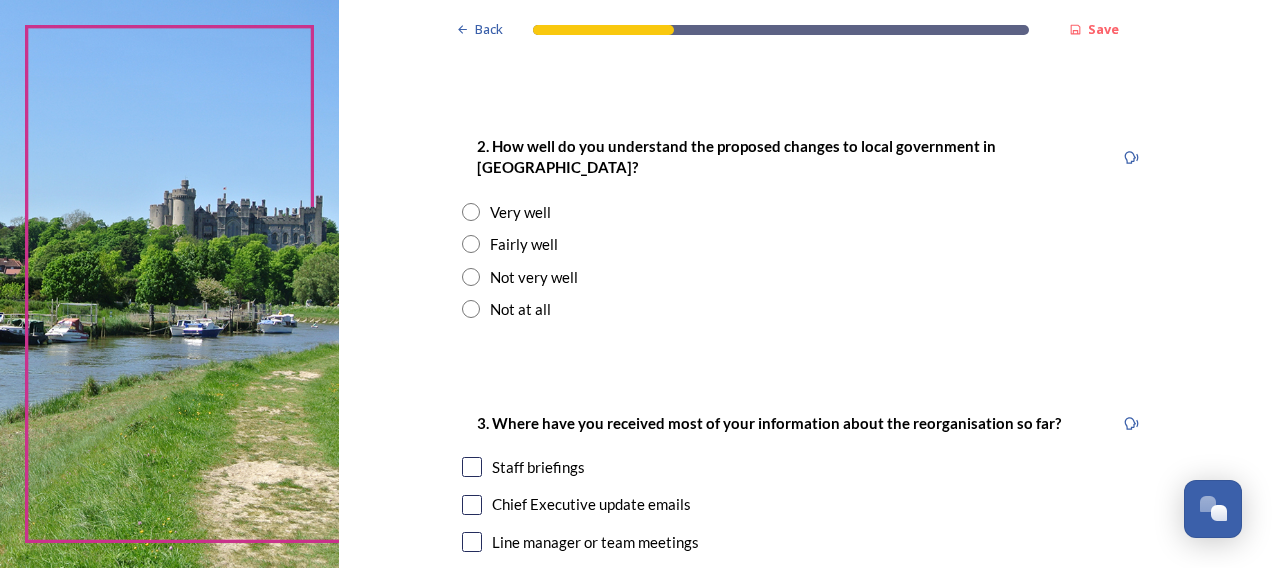 scroll, scrollTop: 738, scrollLeft: 0, axis: vertical 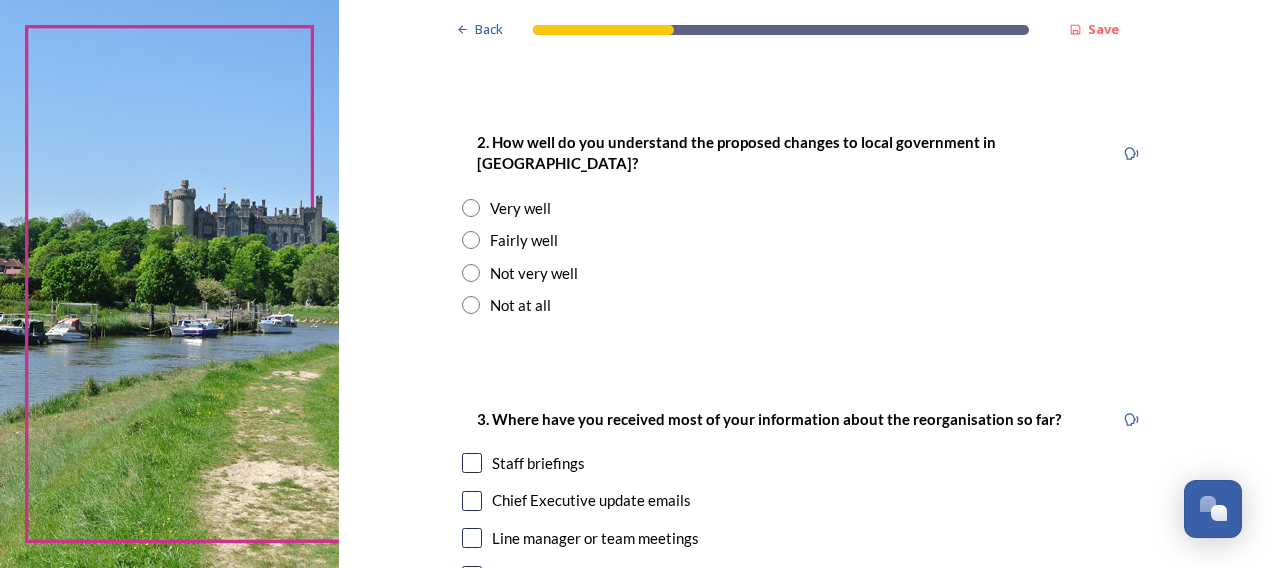 click at bounding box center [471, 240] 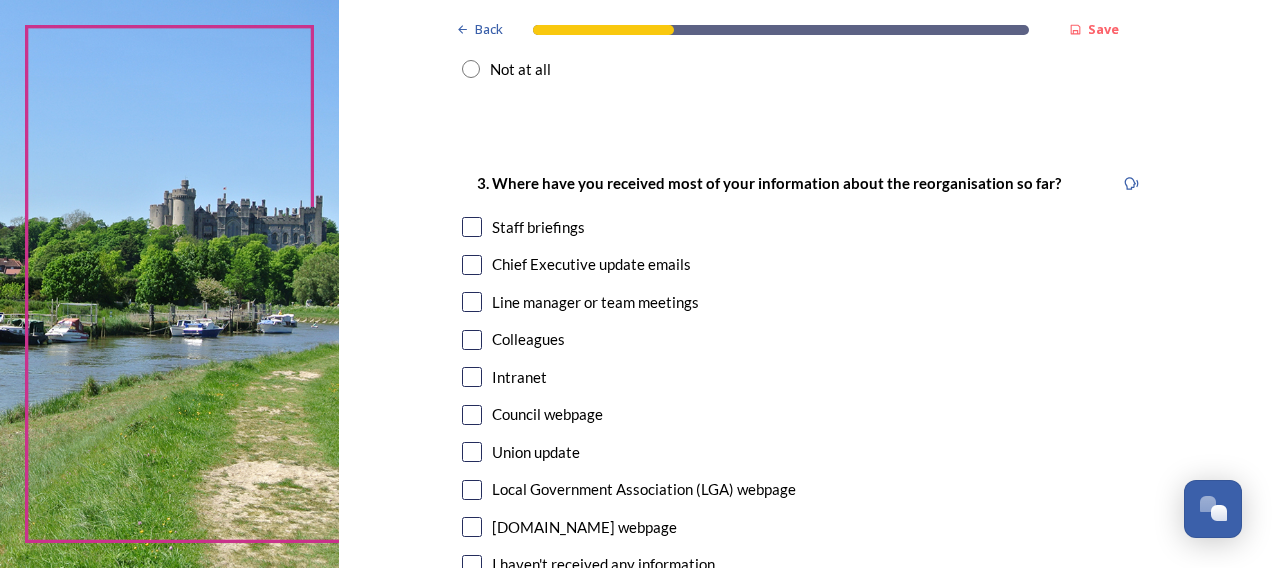 scroll, scrollTop: 981, scrollLeft: 0, axis: vertical 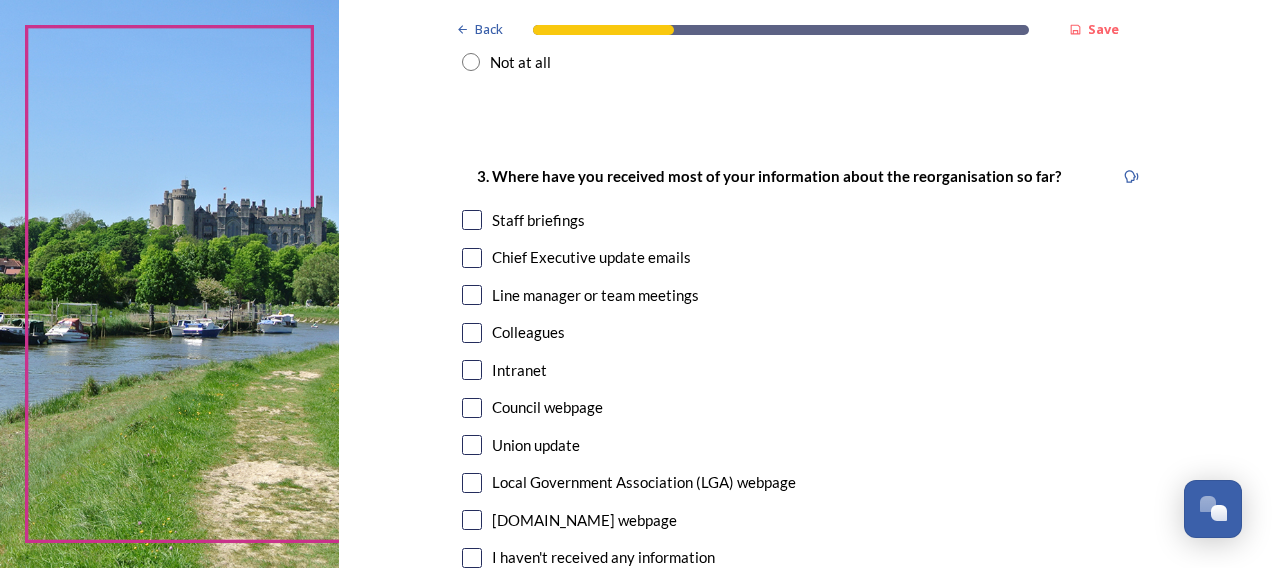 click at bounding box center [472, 220] 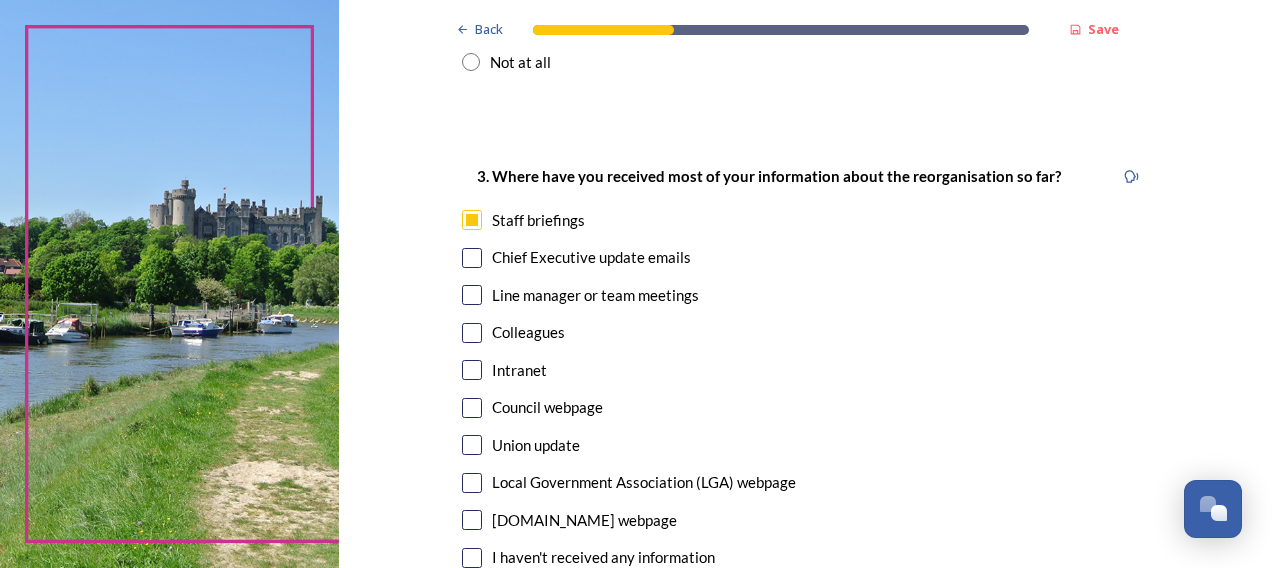 click at bounding box center (472, 258) 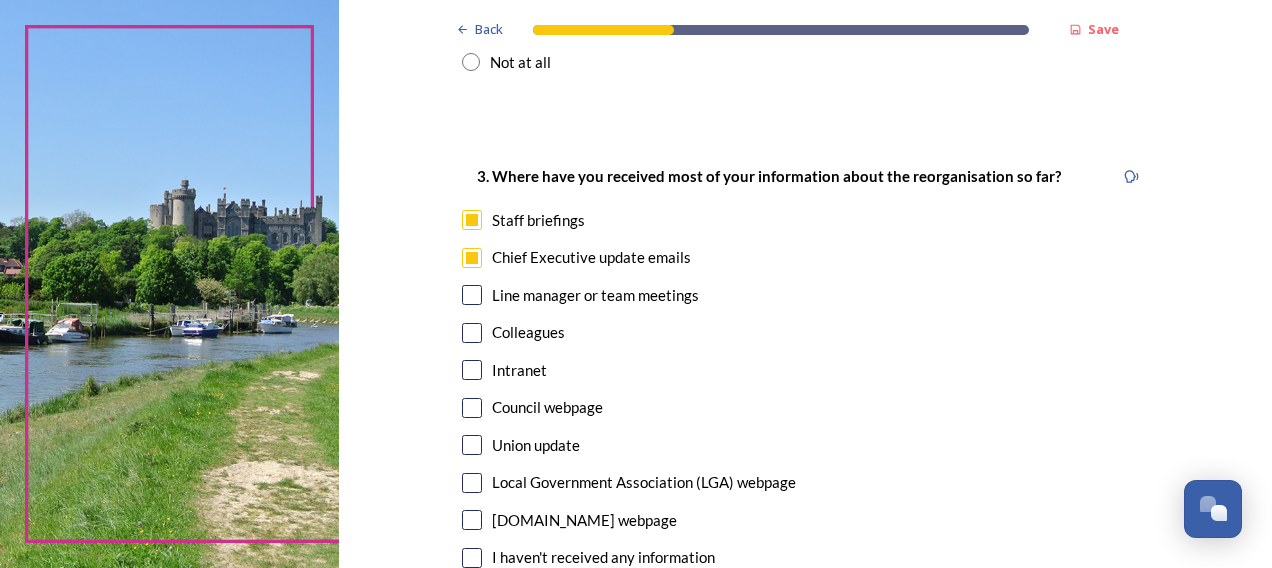 click at bounding box center (472, 295) 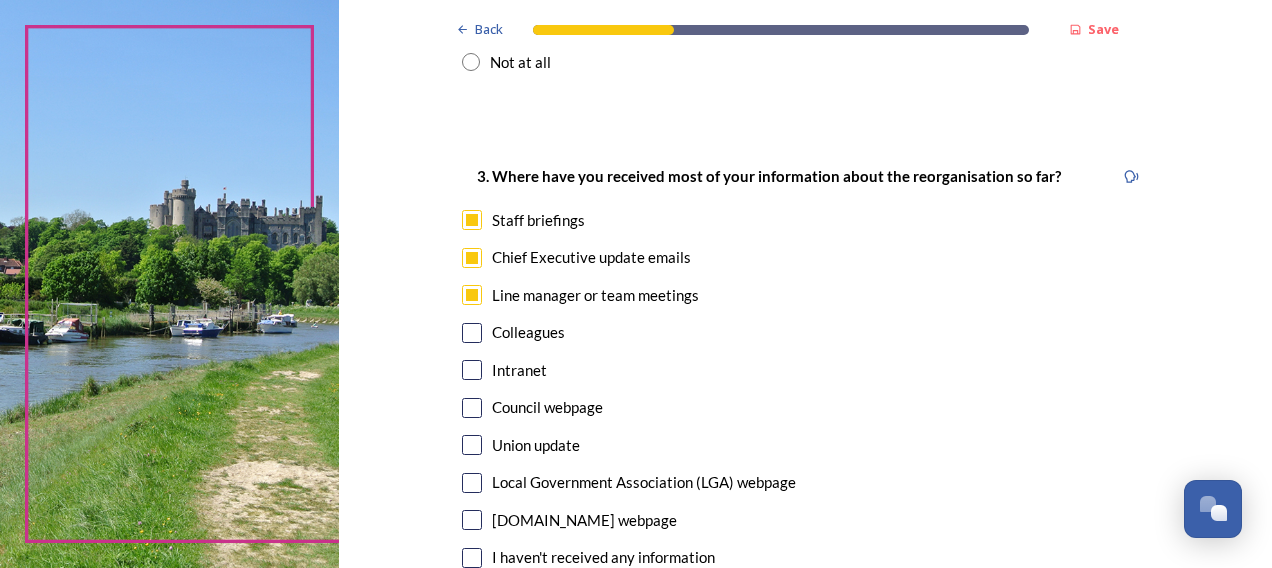 click at bounding box center (472, 483) 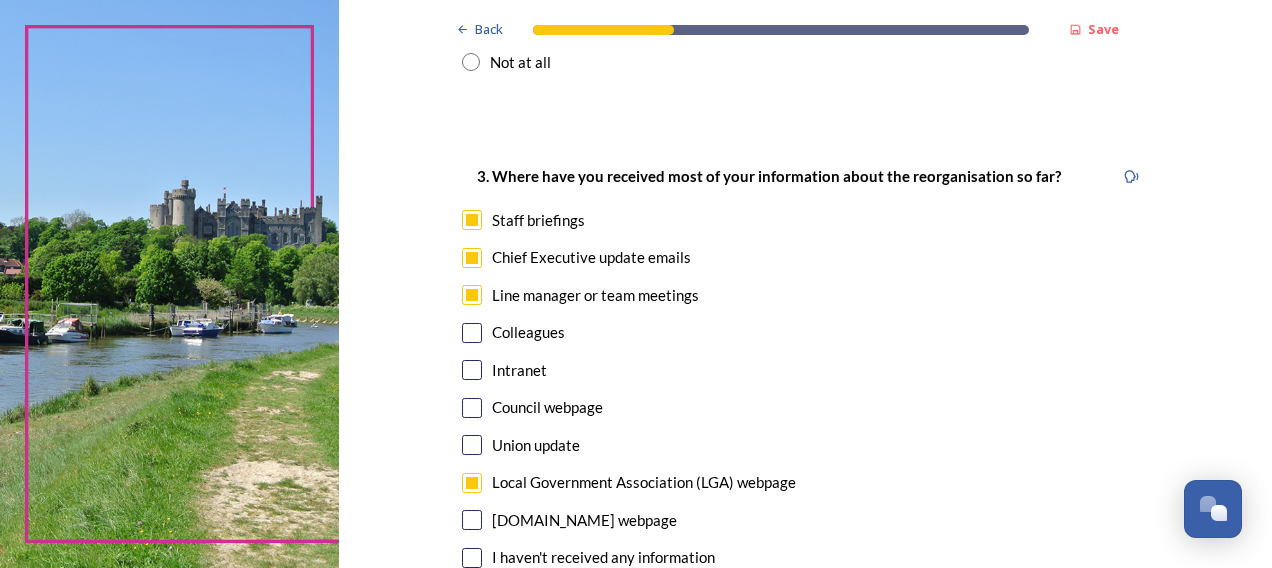 click at bounding box center [472, 520] 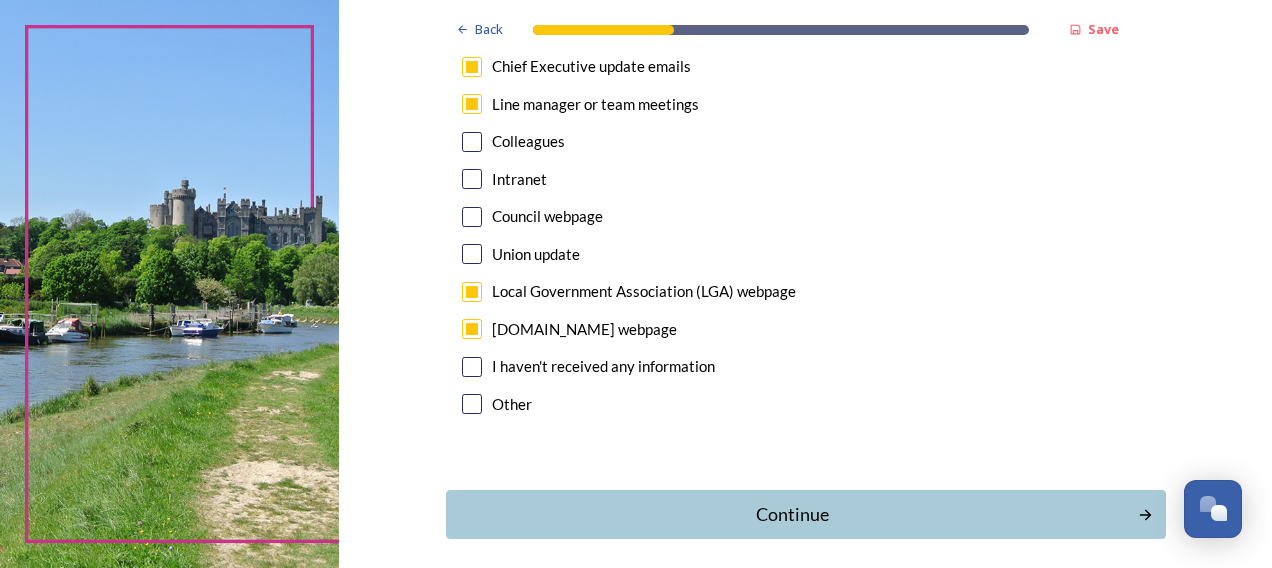 scroll, scrollTop: 1182, scrollLeft: 0, axis: vertical 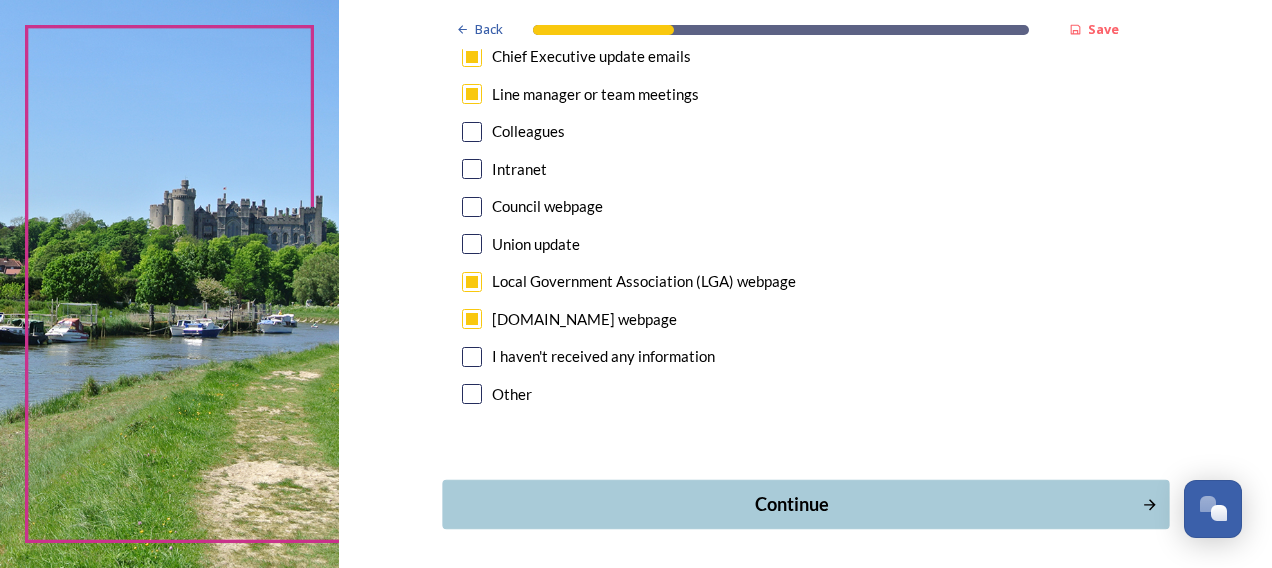 click on "Continue" at bounding box center [791, 504] 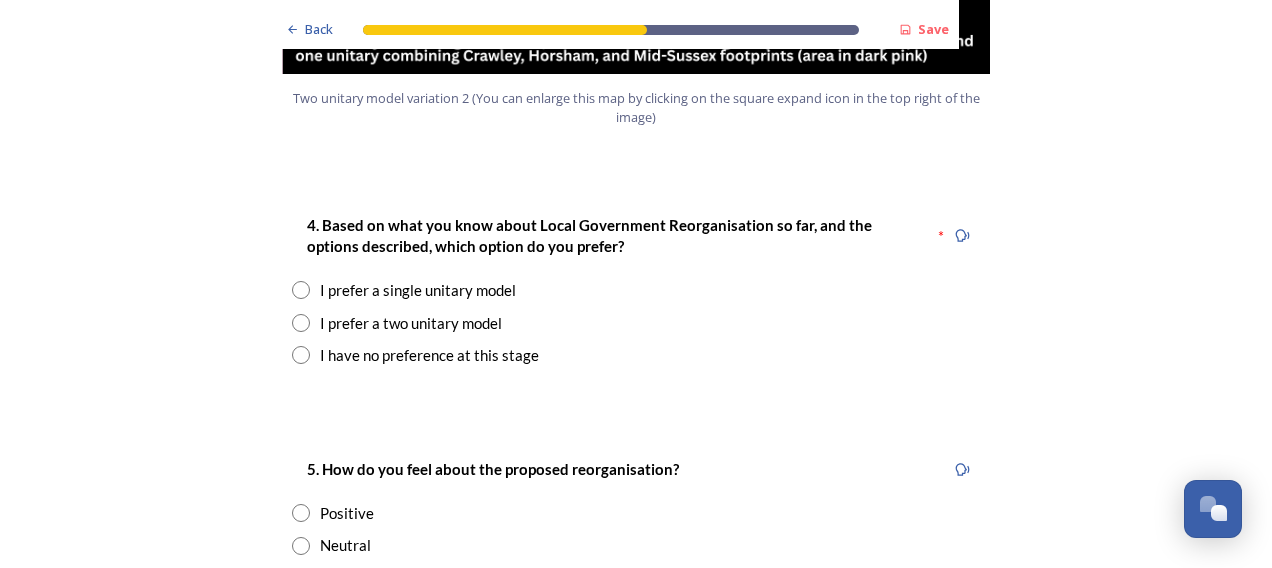 scroll, scrollTop: 2577, scrollLeft: 0, axis: vertical 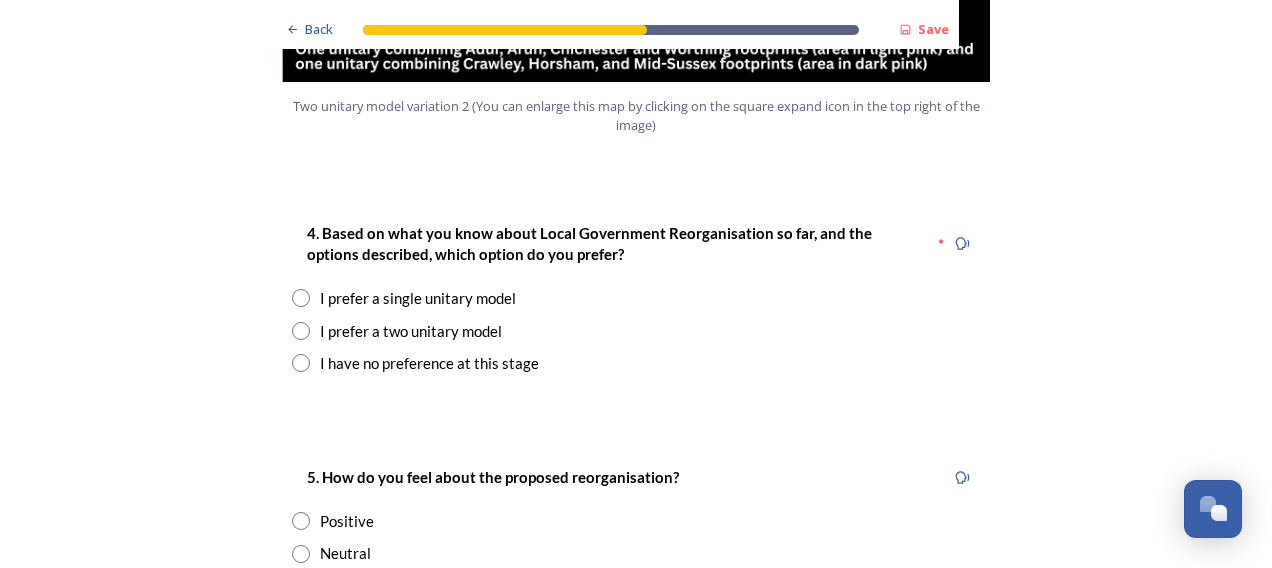 click at bounding box center (301, 298) 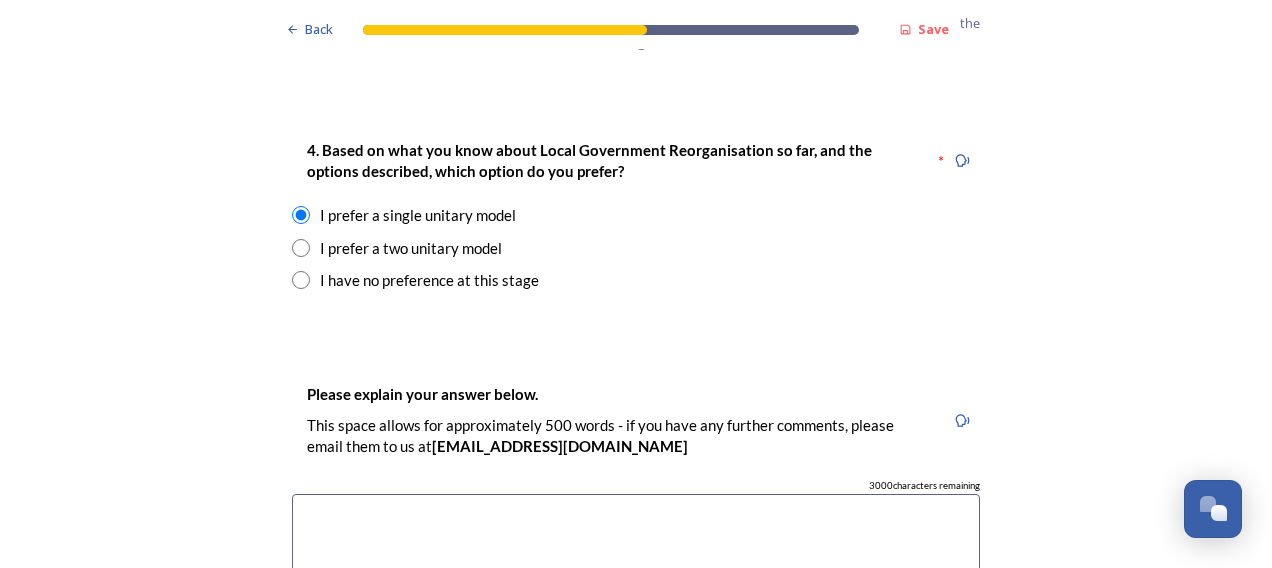 scroll, scrollTop: 2676, scrollLeft: 0, axis: vertical 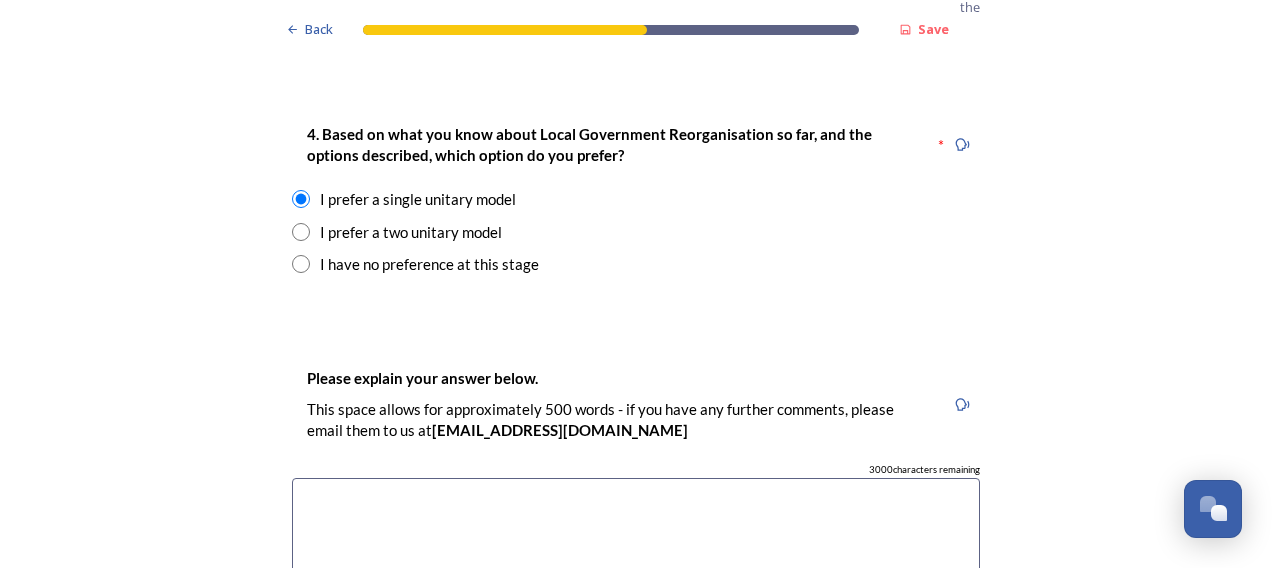 click at bounding box center [636, 590] 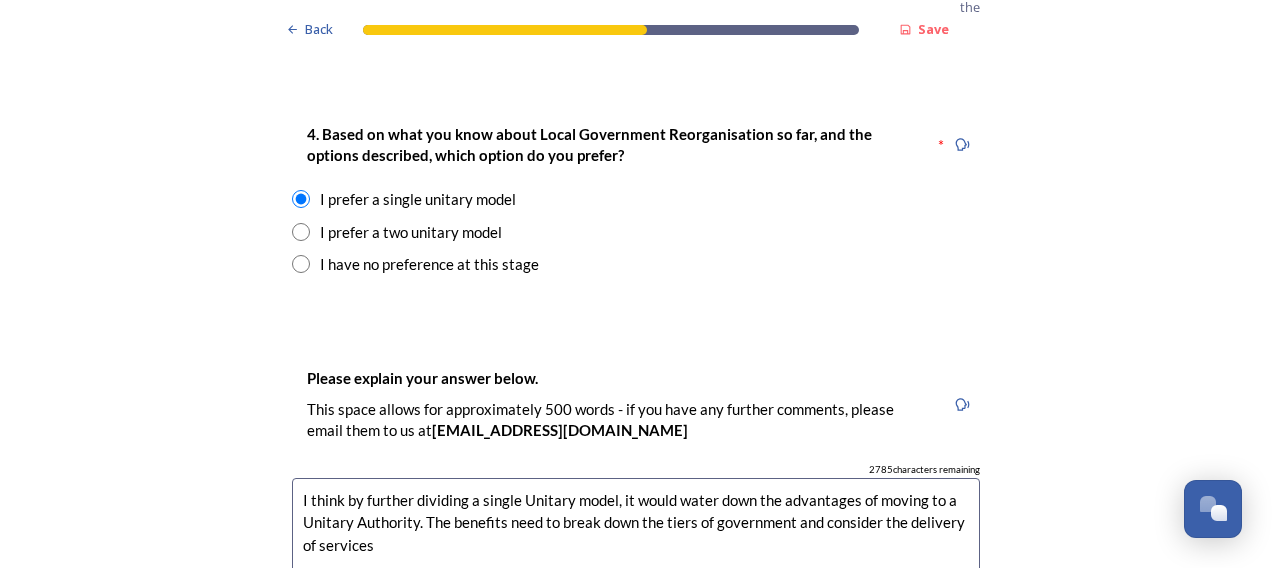 click on "I think by further dividing a single Unitary model, it would water down the advantages of moving to a Unitary Authority. The benefits need to break down the tiers of government and consider the delivery of services" at bounding box center (636, 590) 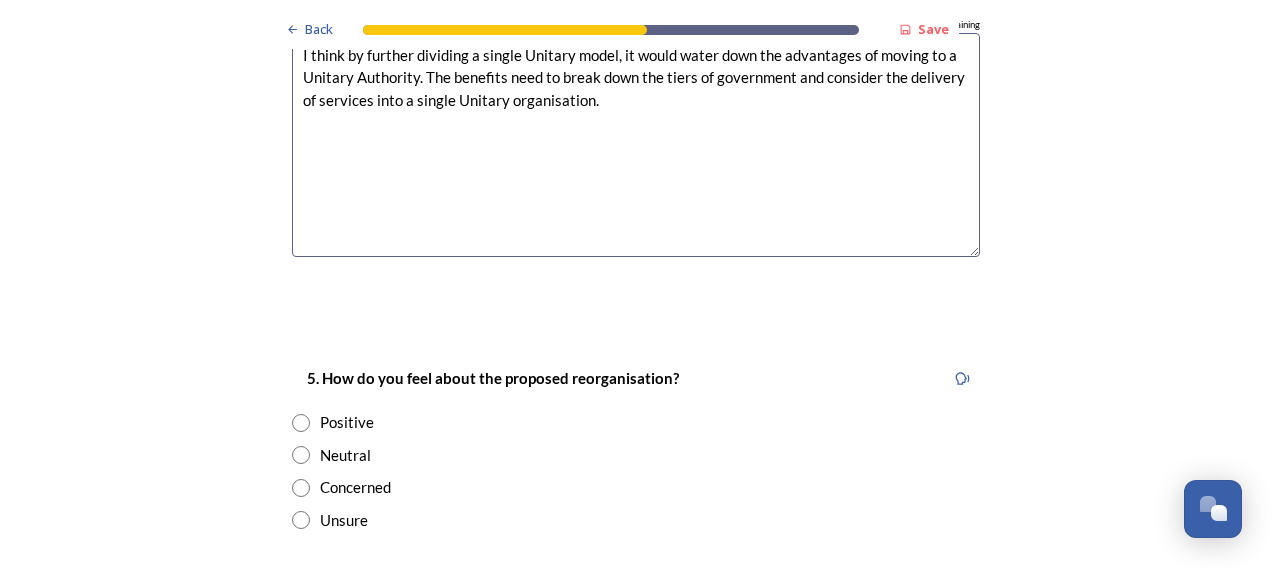scroll, scrollTop: 3162, scrollLeft: 0, axis: vertical 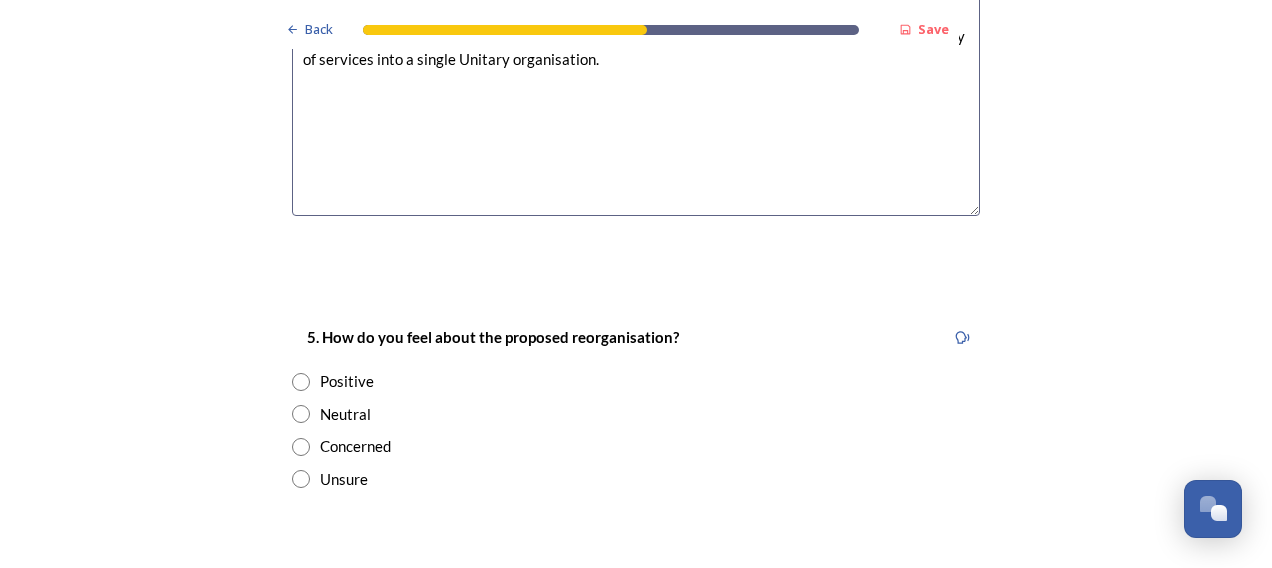 type on "I think by further dividing a single Unitary model, it would water down the advantages of moving to a Unitary Authority. The benefits need to break down the tiers of government and consider the delivery of services into a single Unitary organisation." 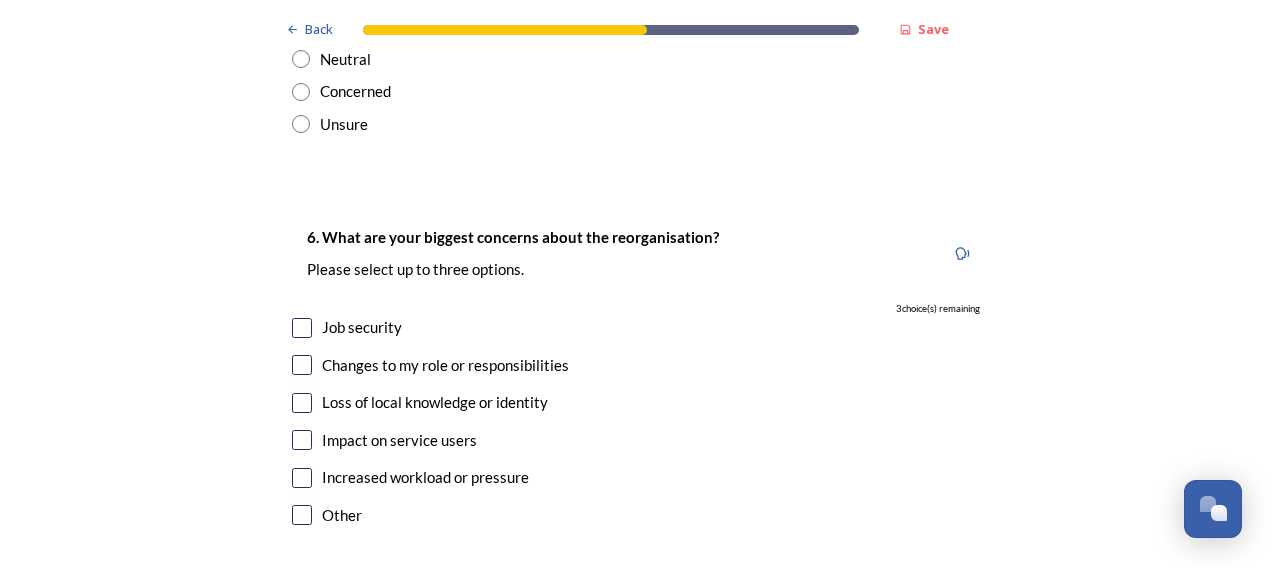 scroll, scrollTop: 3525, scrollLeft: 0, axis: vertical 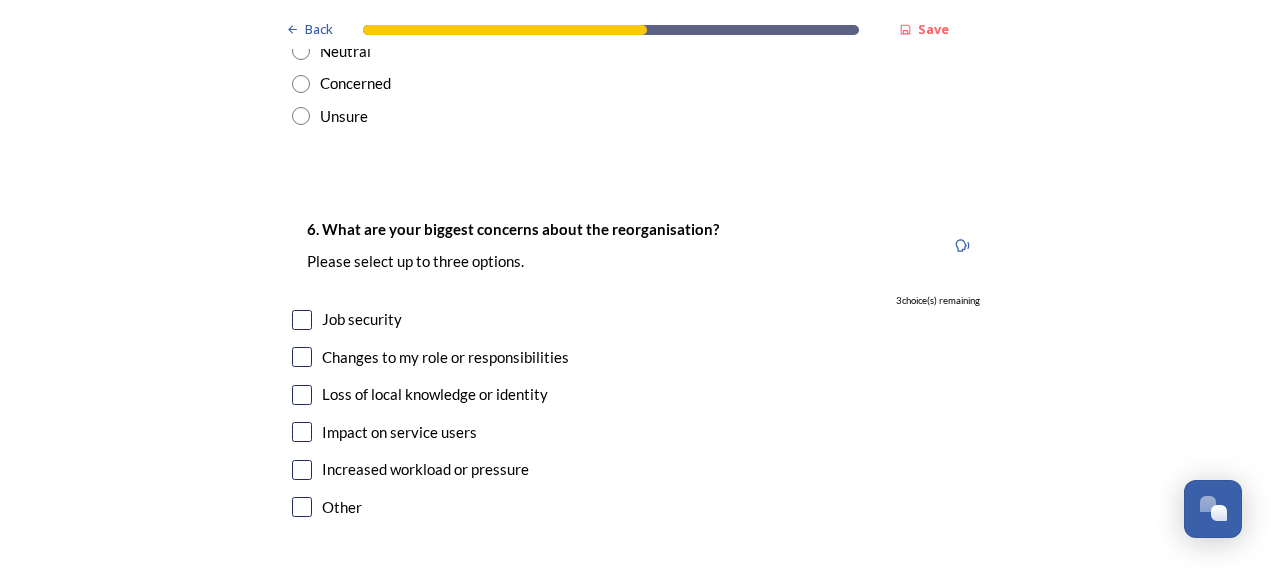 click at bounding box center (302, 395) 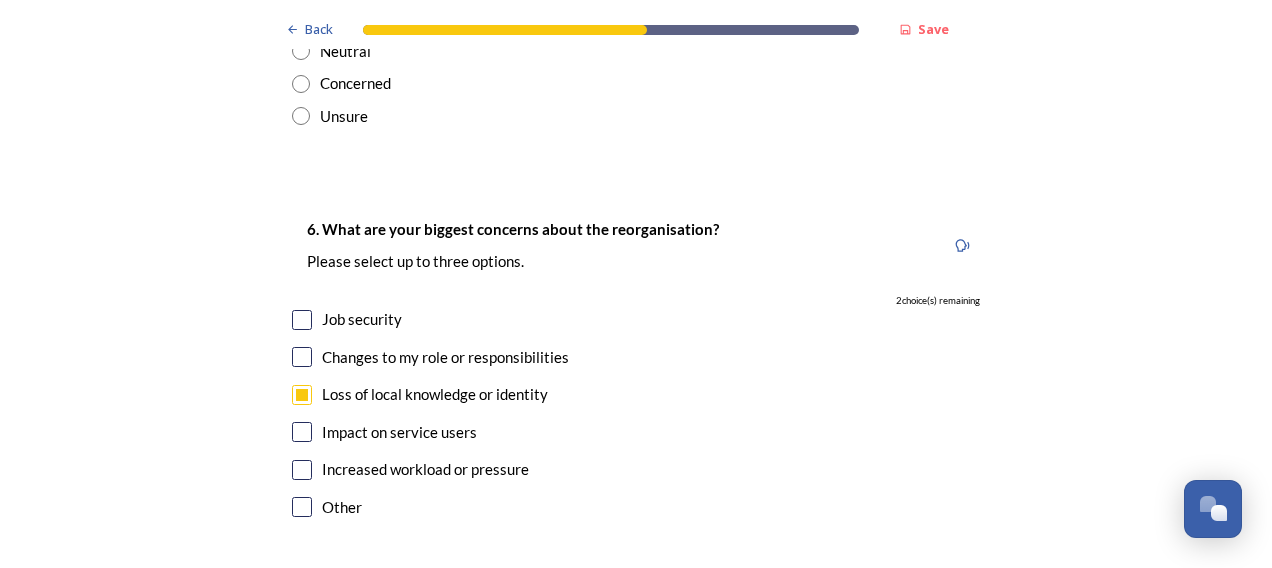 click at bounding box center (302, 432) 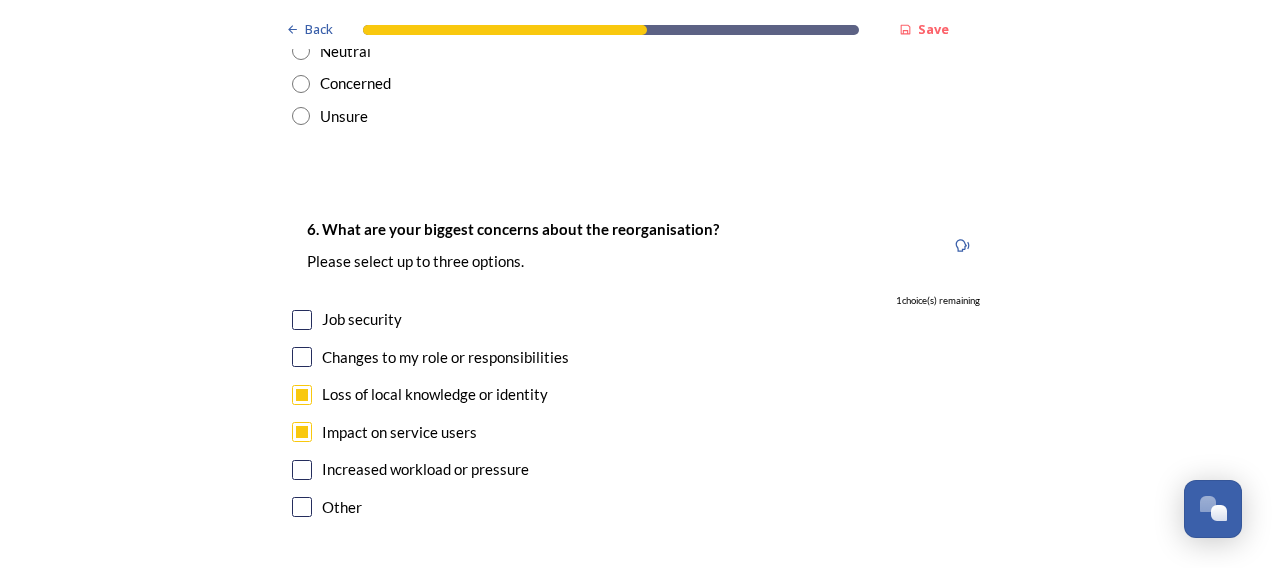 click on "6. What are your biggest concerns about the reorganisation? Please select up to three options. 1  choice(s) remaining Job security Changes to my role or responsibilities Loss of local knowledge or identity Impact on service users Increased workload or pressure Other" at bounding box center (636, 370) 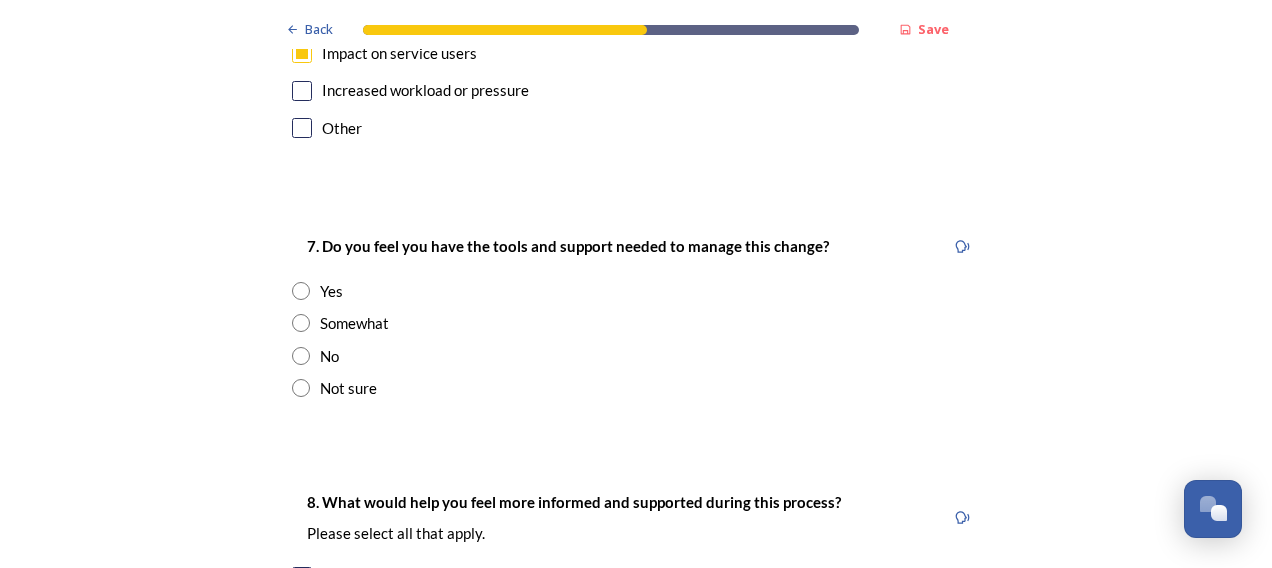 scroll, scrollTop: 3986, scrollLeft: 0, axis: vertical 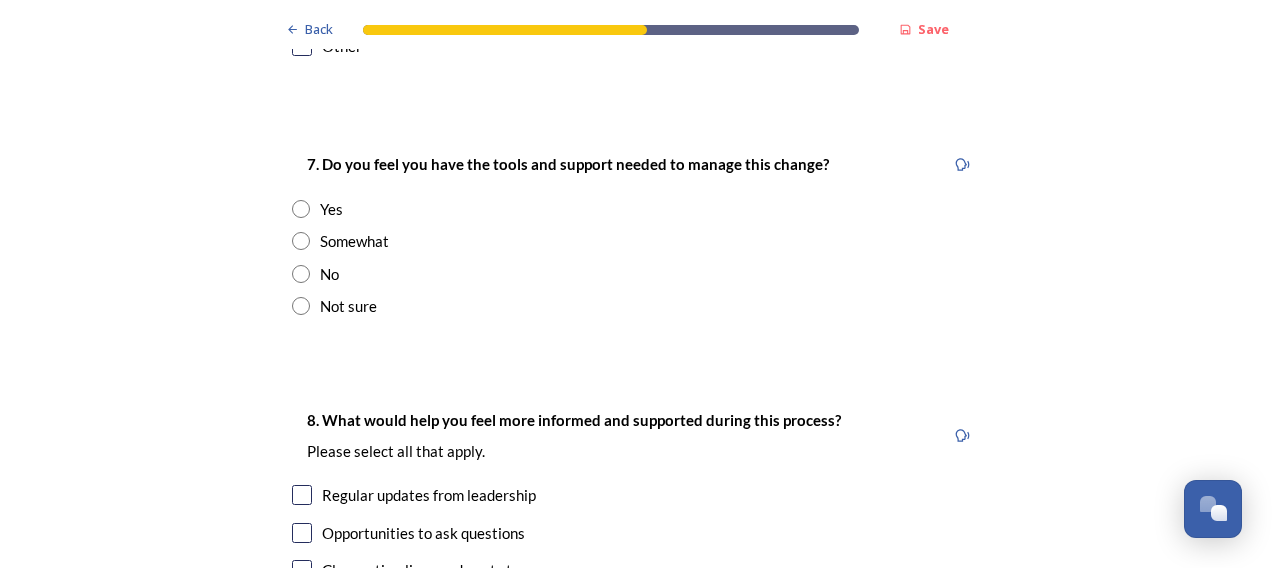 click at bounding box center [301, 241] 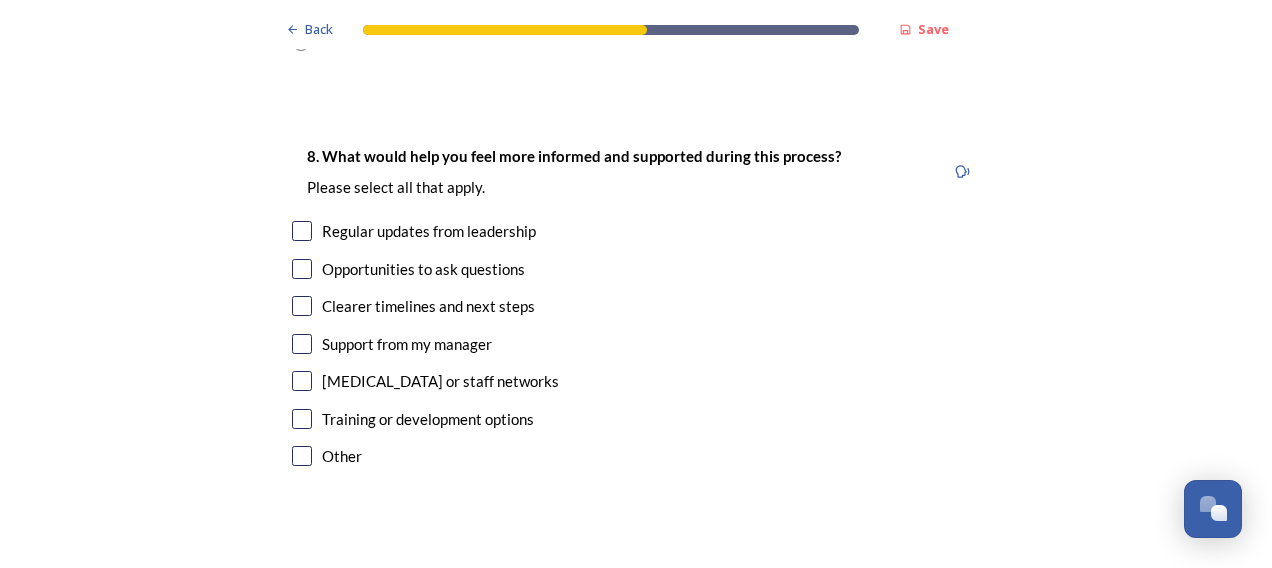 scroll, scrollTop: 4267, scrollLeft: 0, axis: vertical 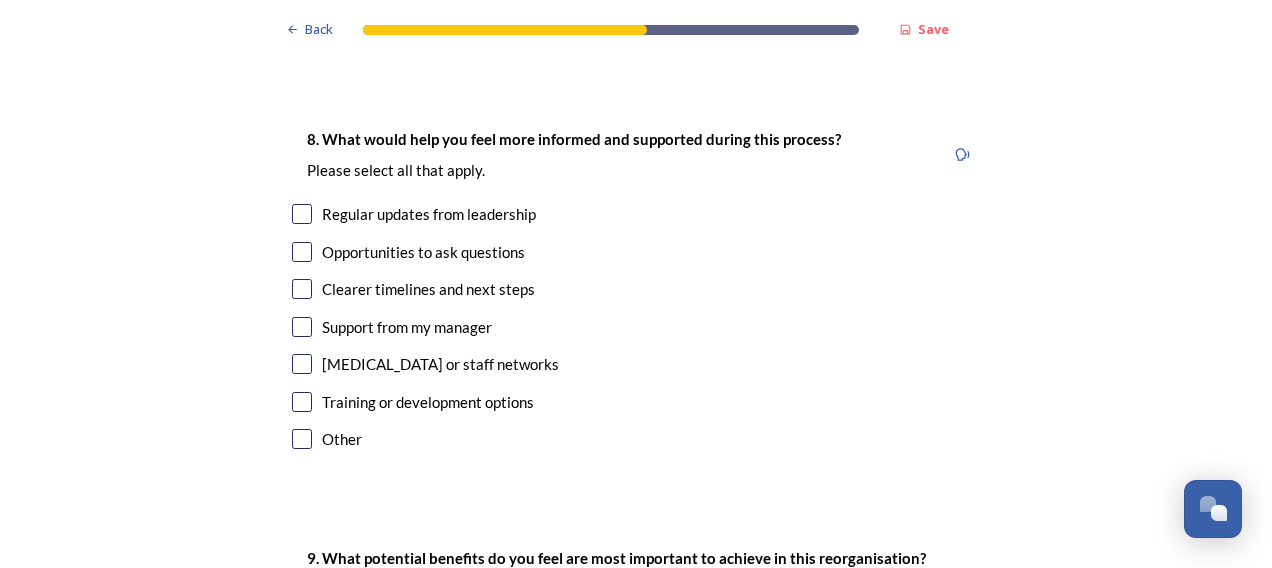 click at bounding box center (302, 214) 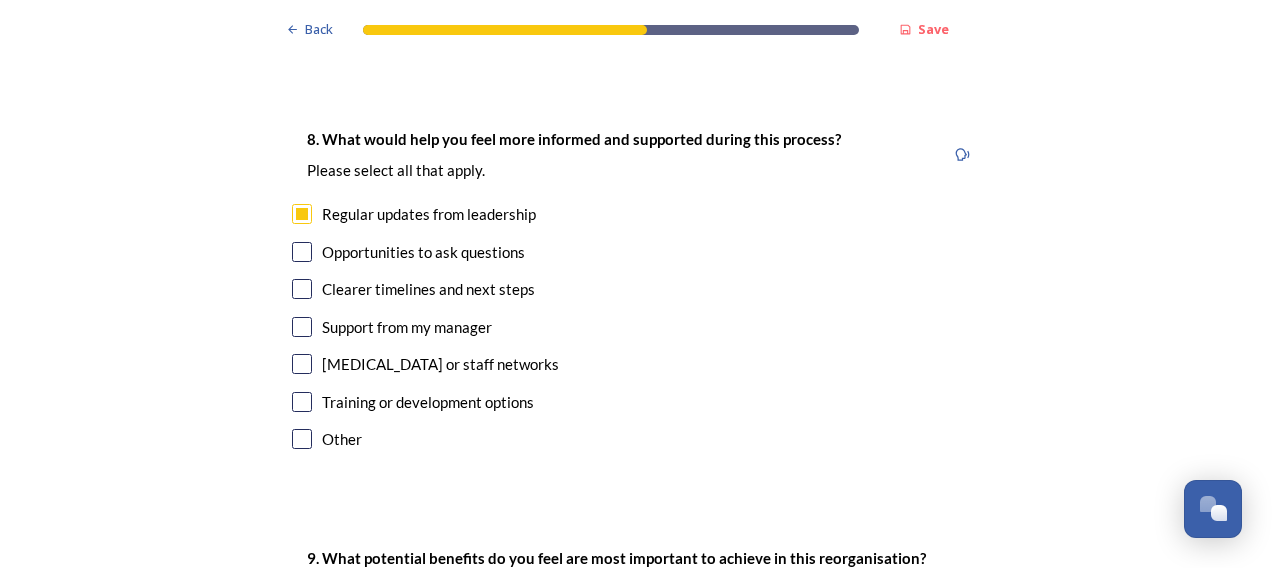 click at bounding box center [302, 252] 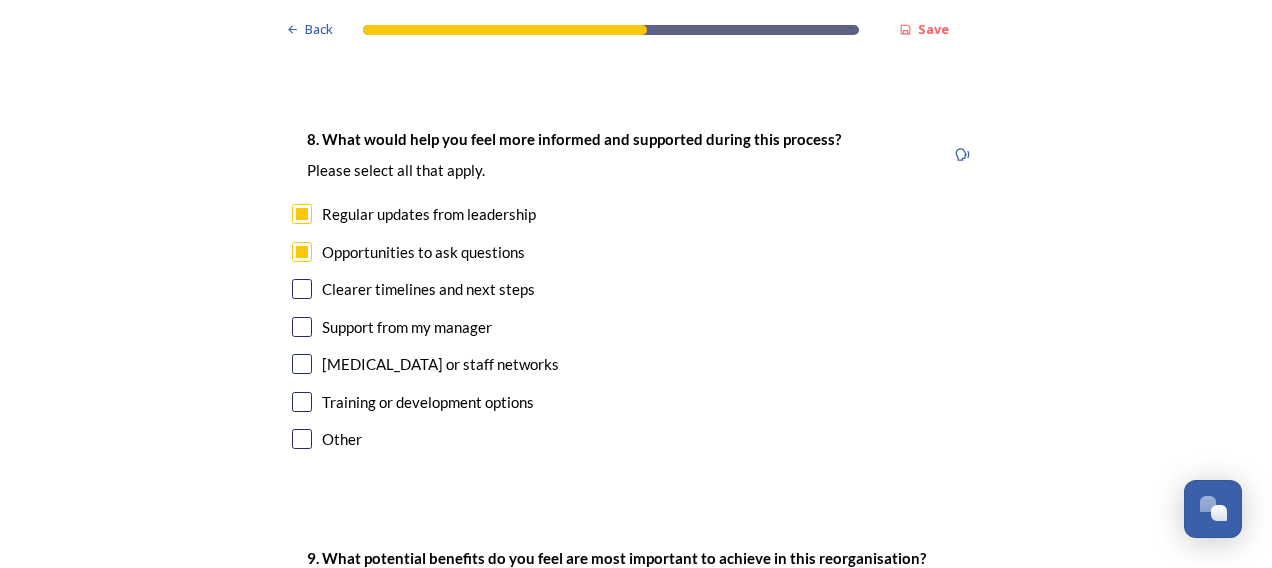 click at bounding box center (302, 289) 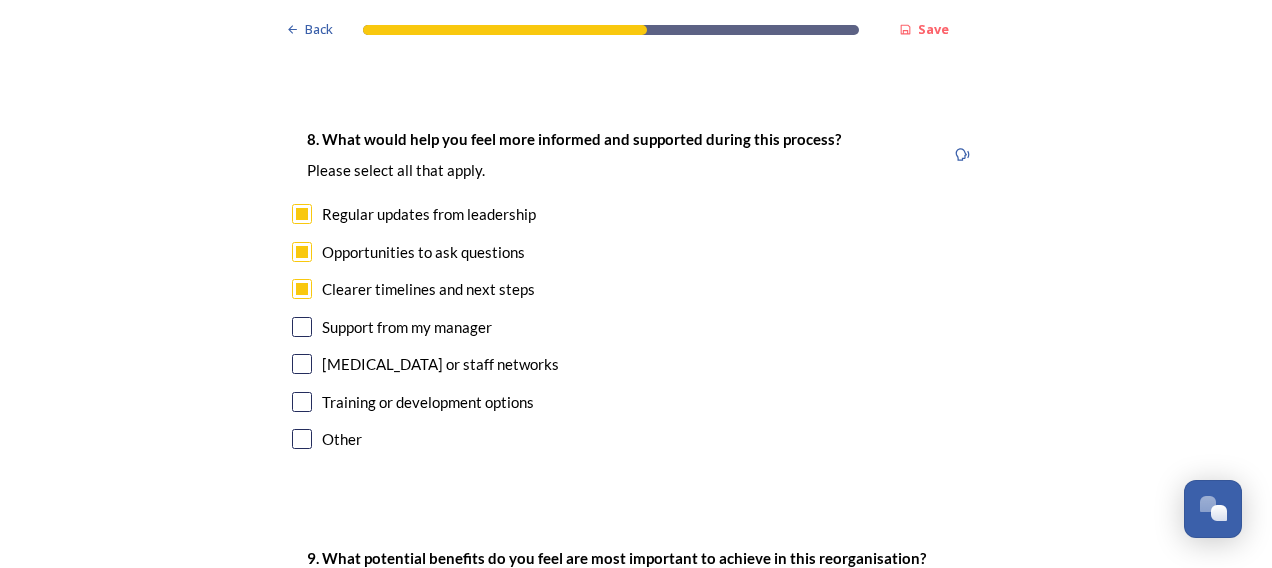 click at bounding box center [302, 327] 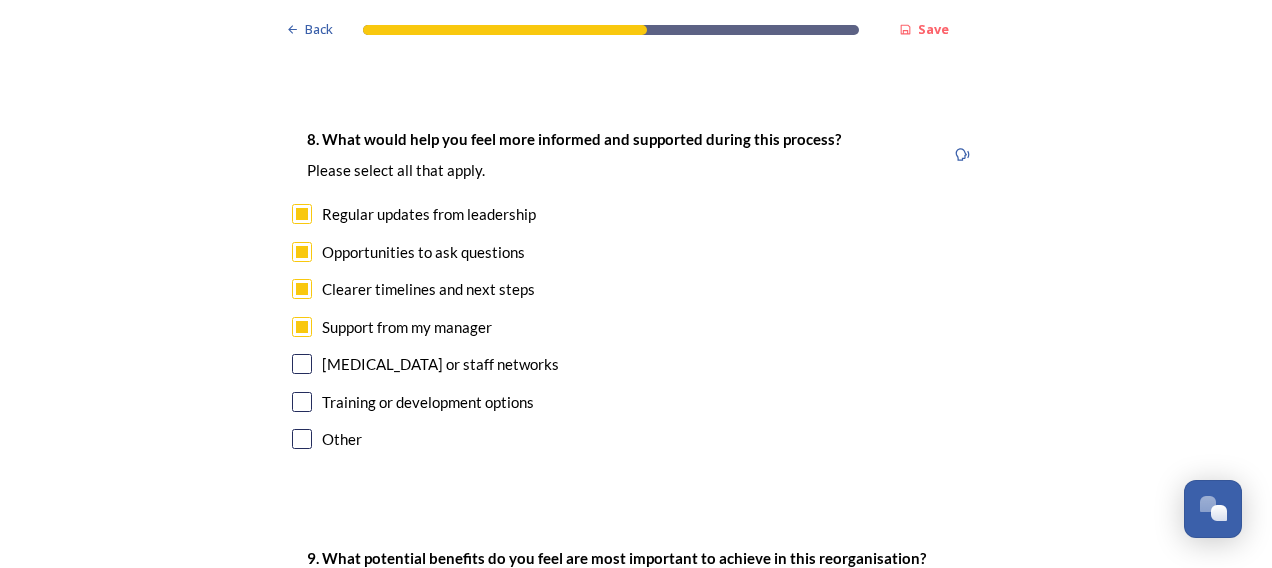 click at bounding box center [302, 364] 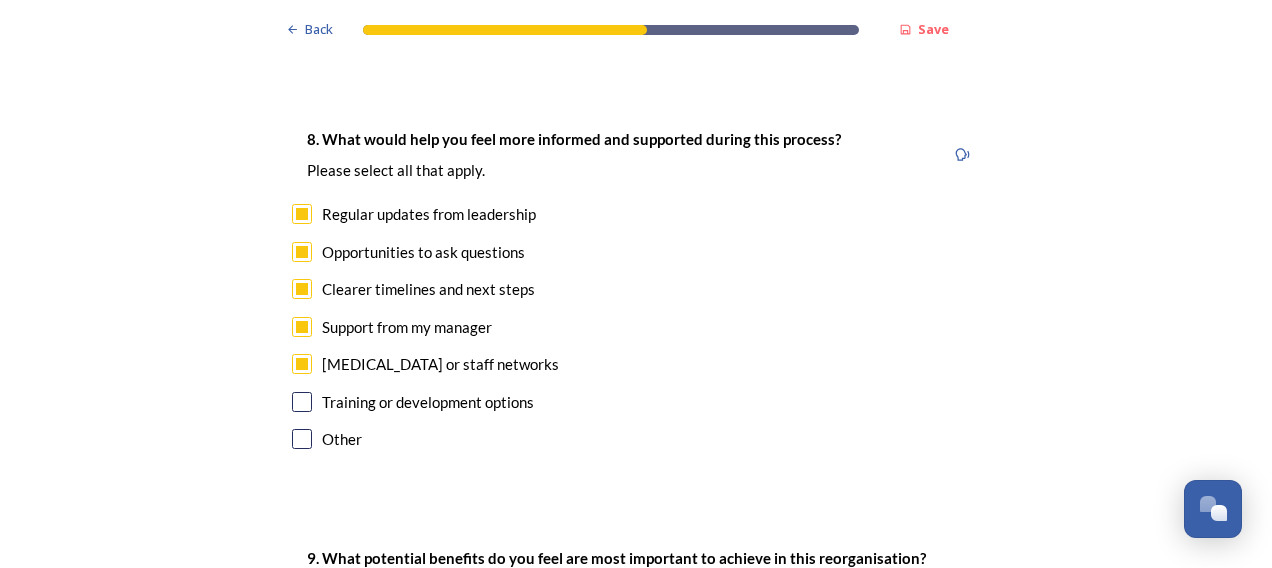 click at bounding box center (302, 402) 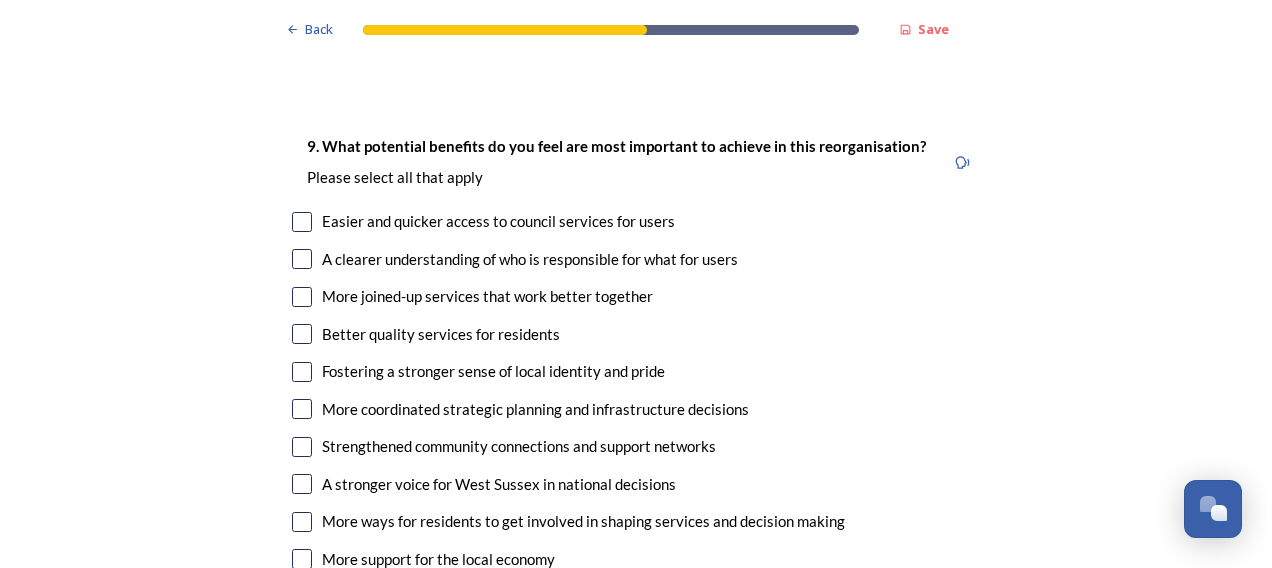 scroll, scrollTop: 4712, scrollLeft: 0, axis: vertical 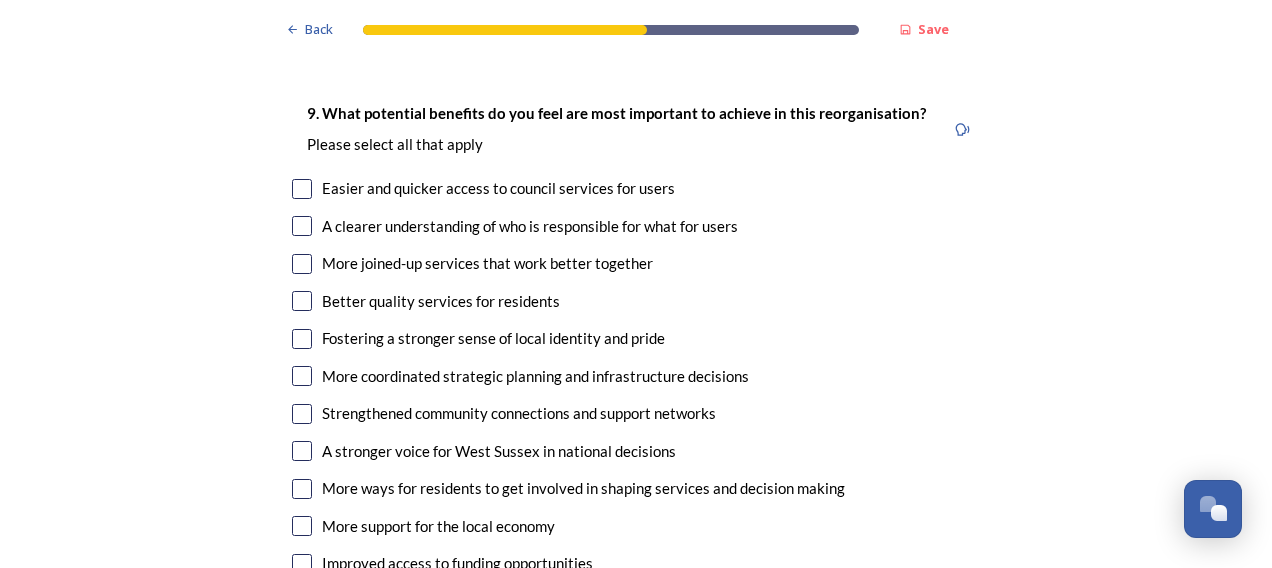 click at bounding box center (302, 189) 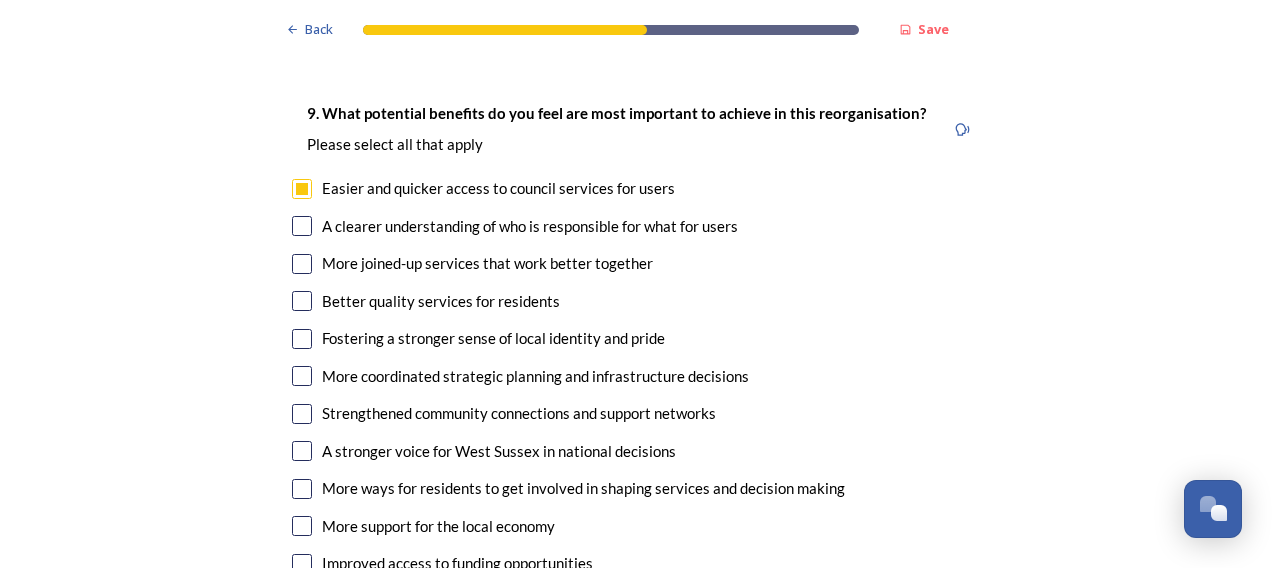 click at bounding box center (302, 226) 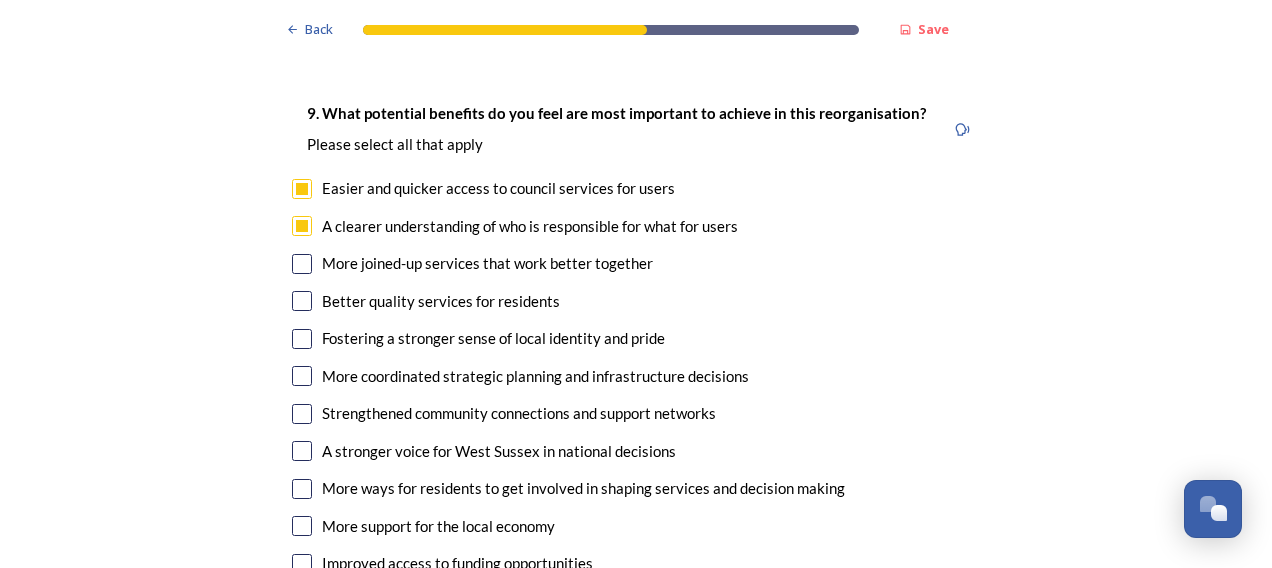 click at bounding box center [302, 264] 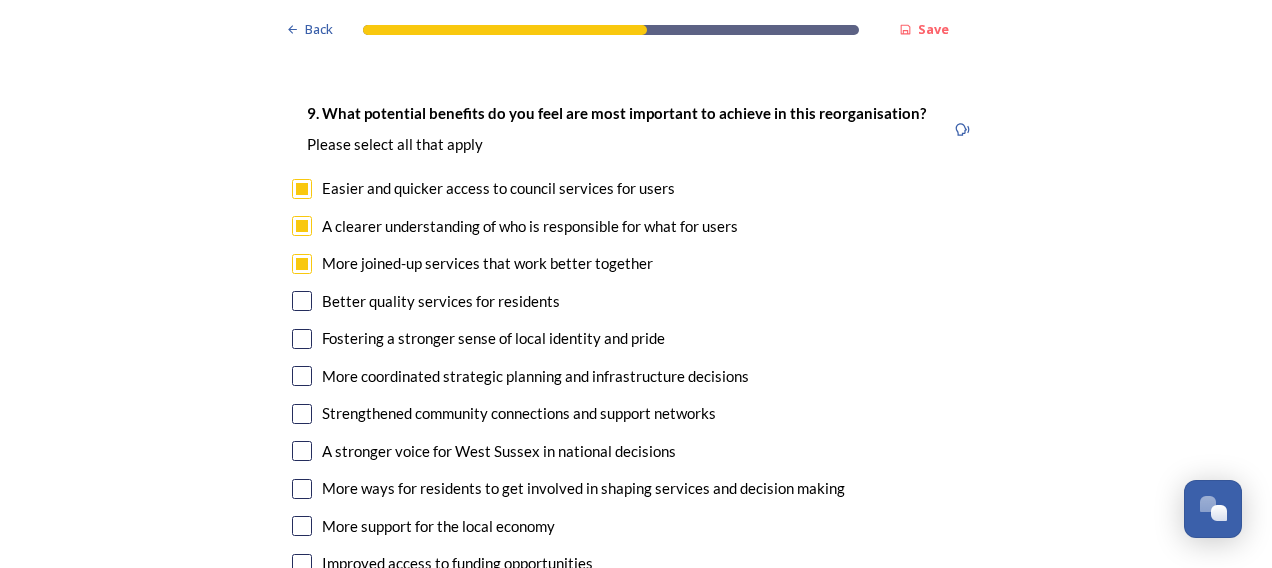 click at bounding box center (302, 301) 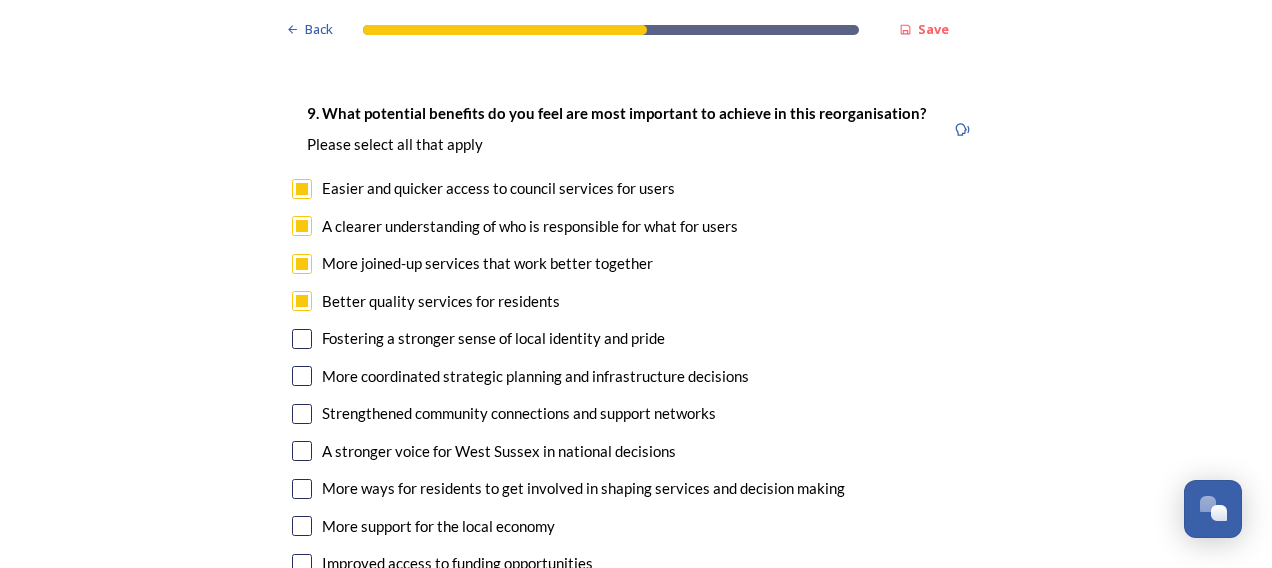 click at bounding box center [302, 376] 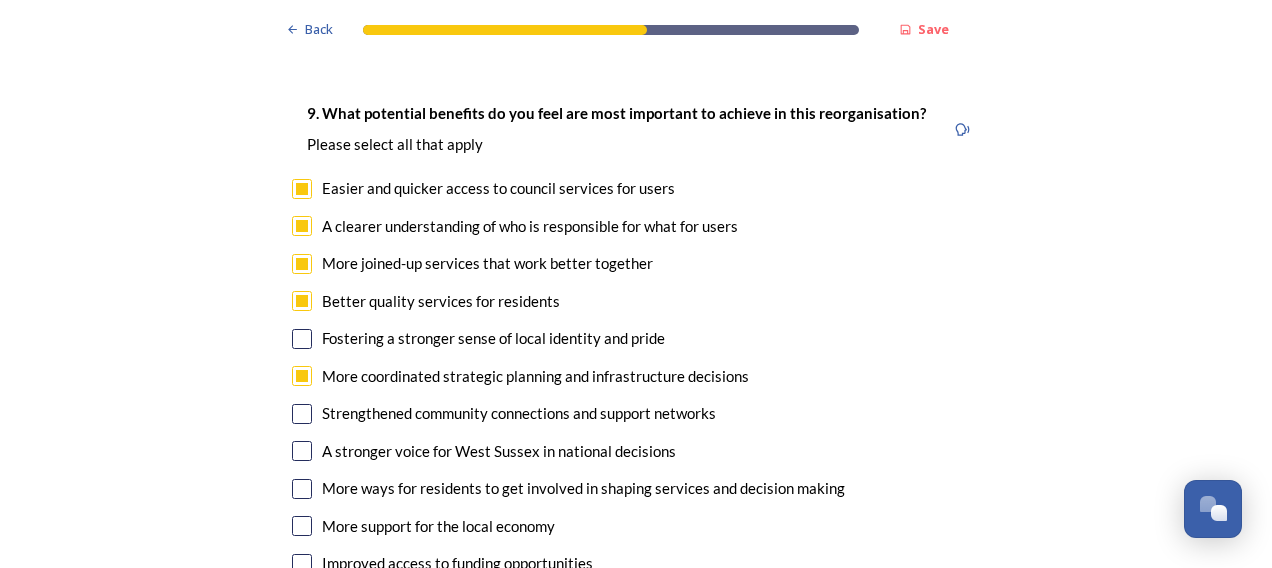 click at bounding box center (302, 414) 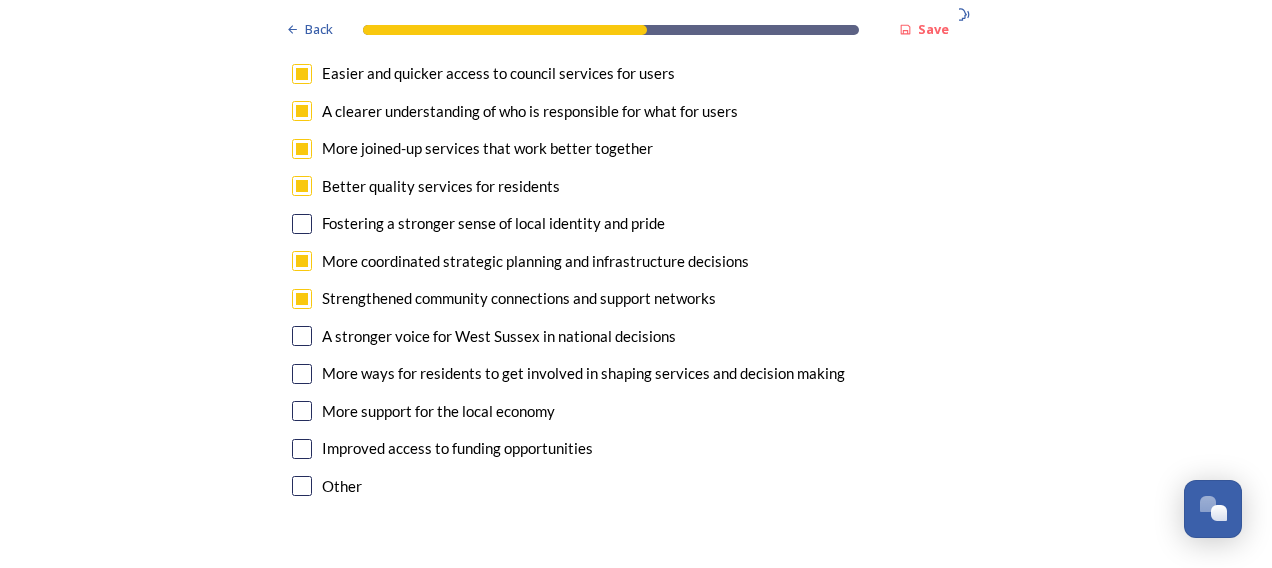 scroll, scrollTop: 4860, scrollLeft: 0, axis: vertical 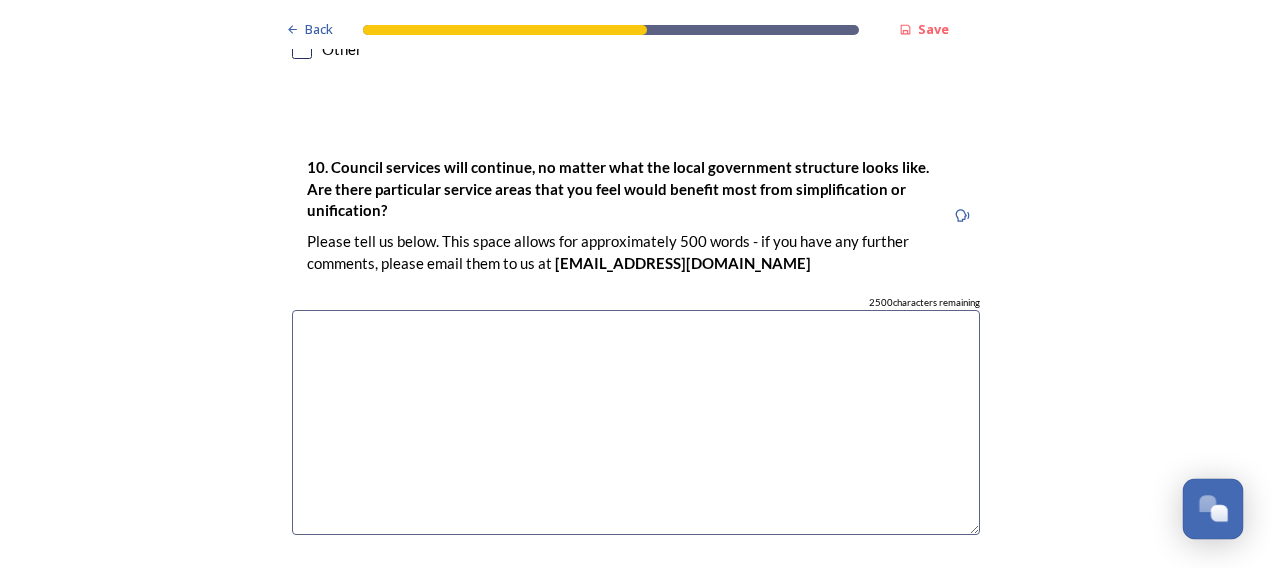 click at bounding box center (1219, 513) 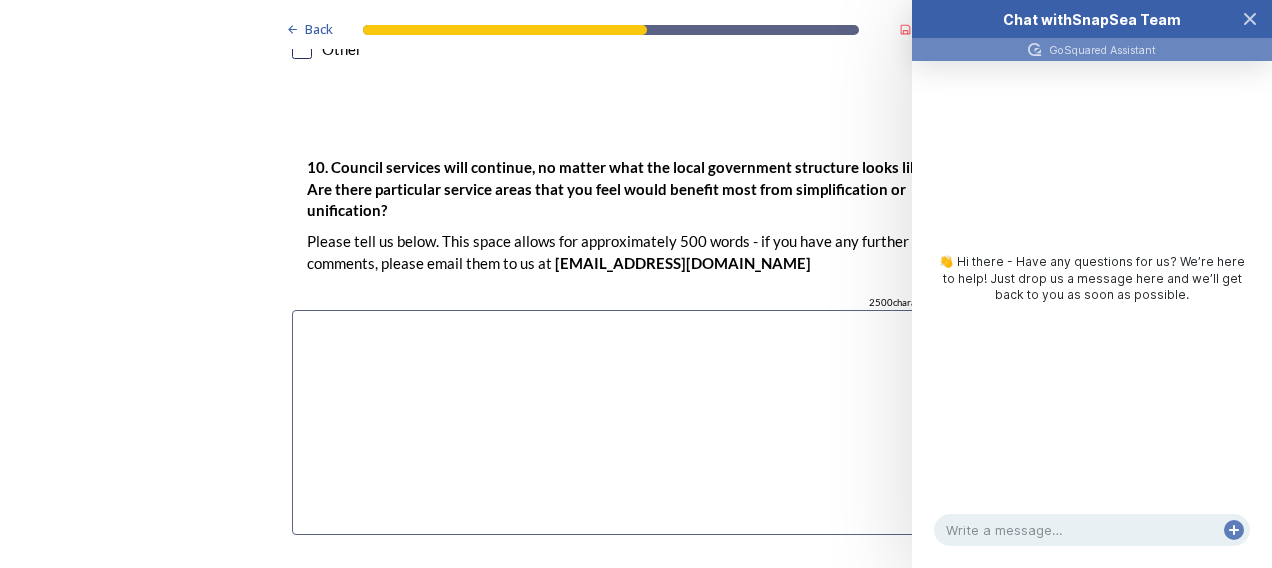 click on "10. Council services will continue, no matter what the local government structure looks like. Are there particular service areas that you feel would benefit most from simplification or unification? ﻿Please tell us below. This space allows for approximately 500 words - if you have any further comments, please email them to us at  [EMAIL_ADDRESS][DOMAIN_NAME] 2500  characters remaining" at bounding box center [636, 354] 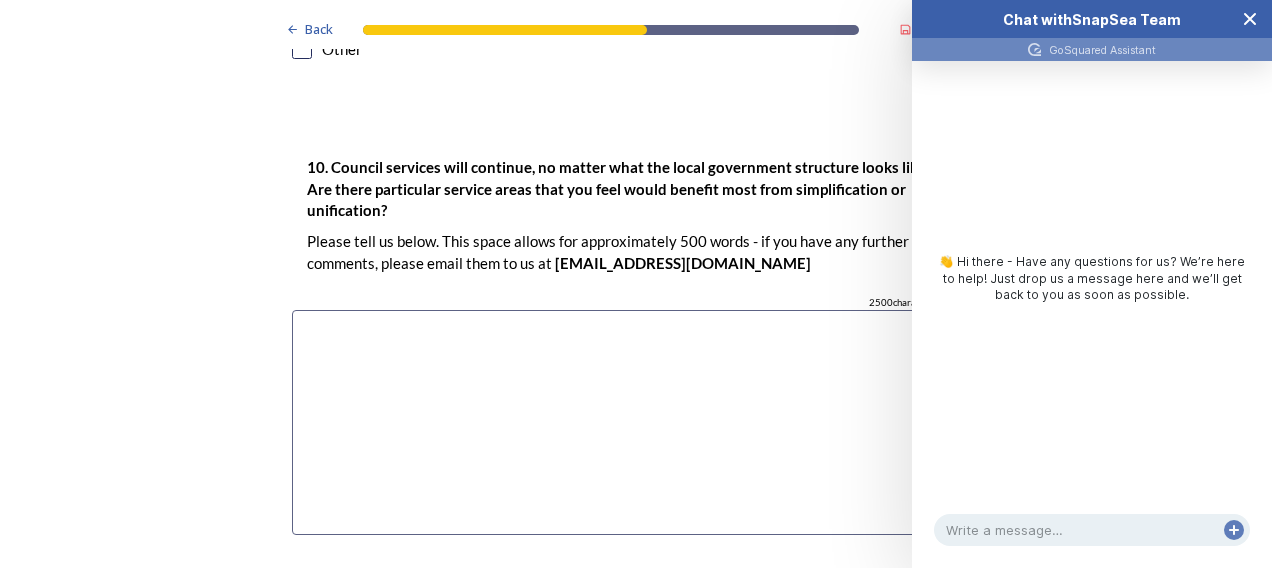 click 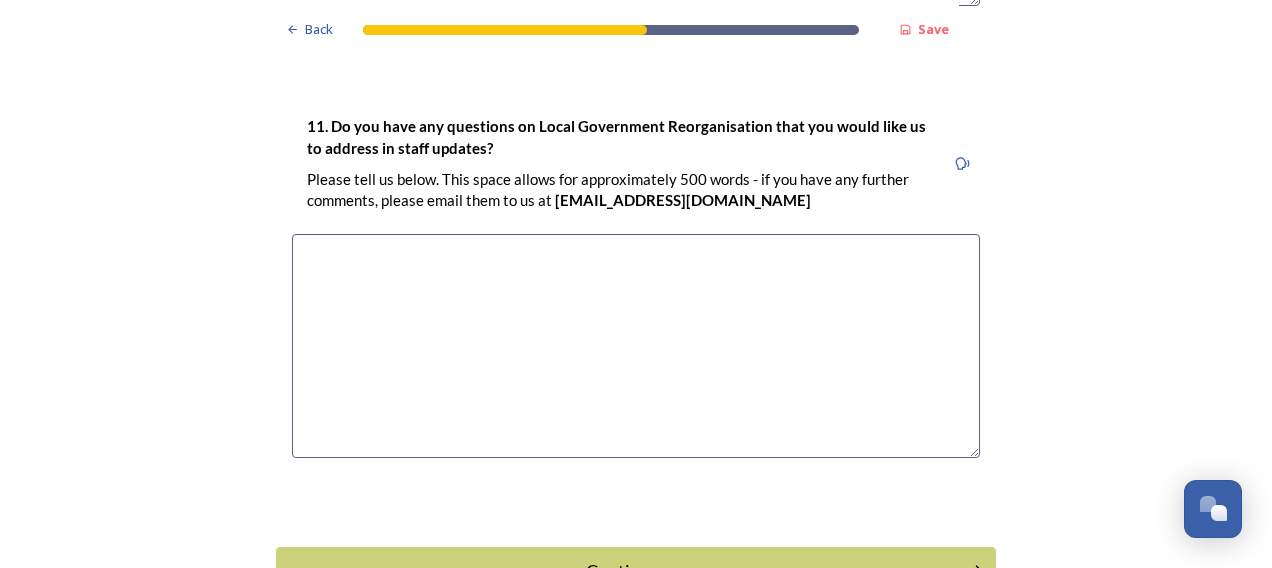 scroll, scrollTop: 5727, scrollLeft: 0, axis: vertical 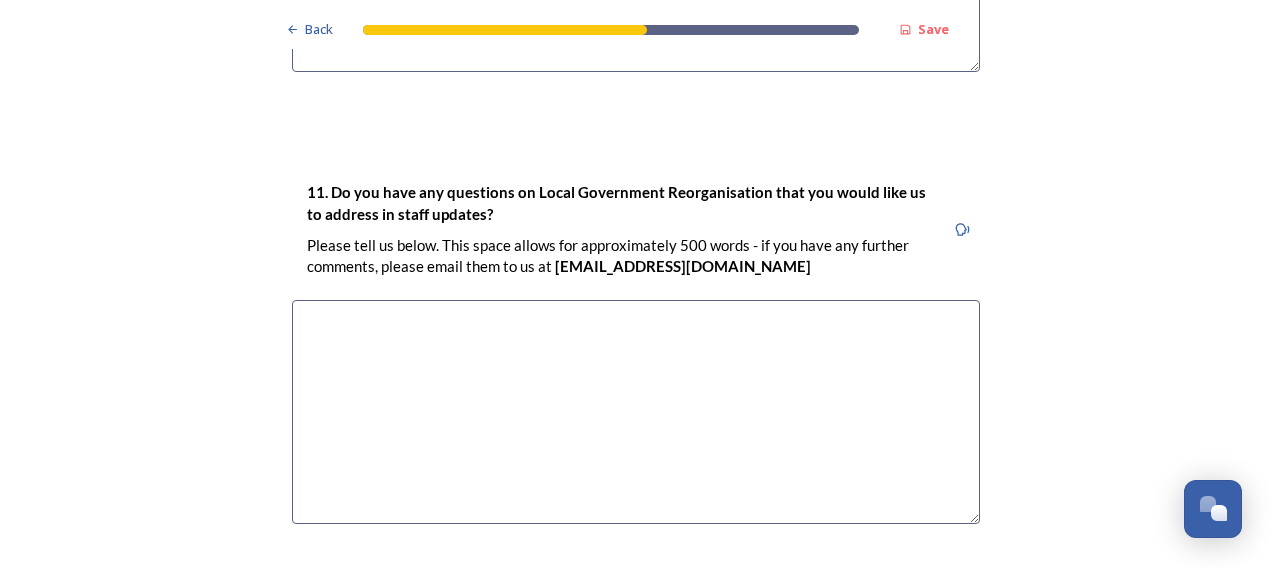 click at bounding box center [636, 412] 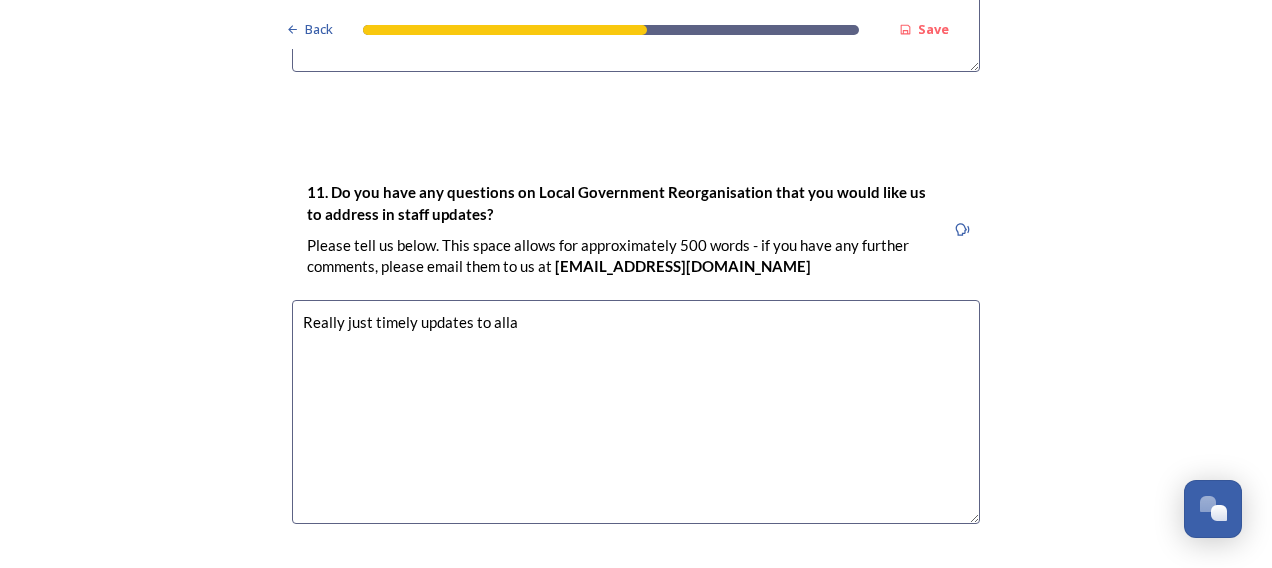 click on "Really just timely updates to alla" at bounding box center (636, 412) 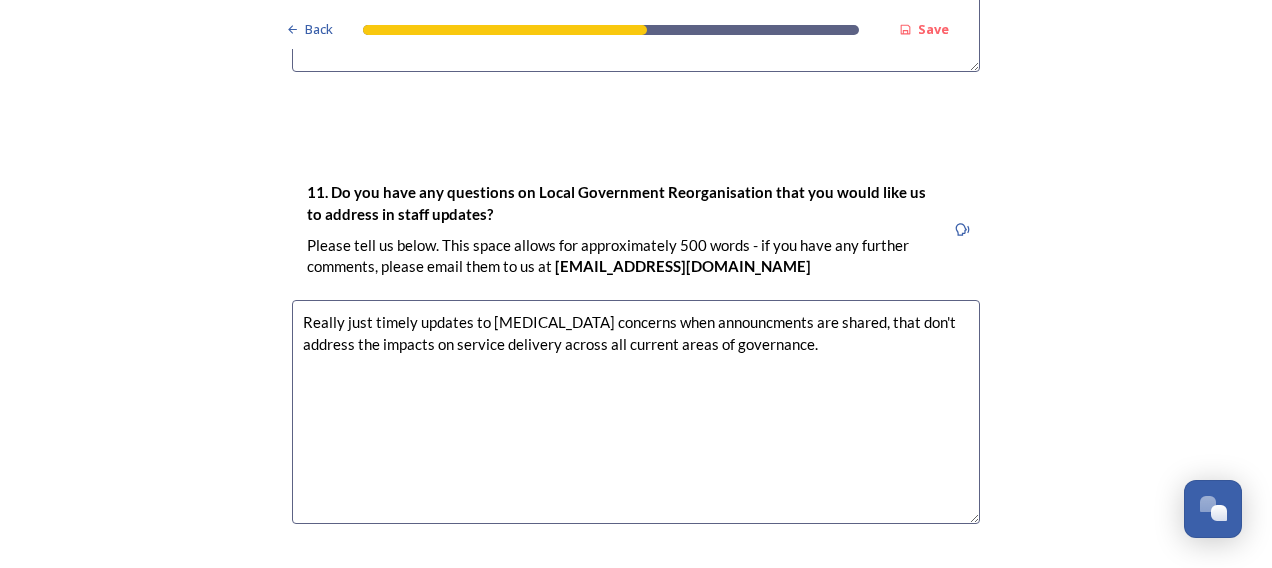 click on "Really just timely updates to [MEDICAL_DATA] concerns when announcments are shared, that don't address the impacts on service delivery across all current areas of governance." at bounding box center [636, 412] 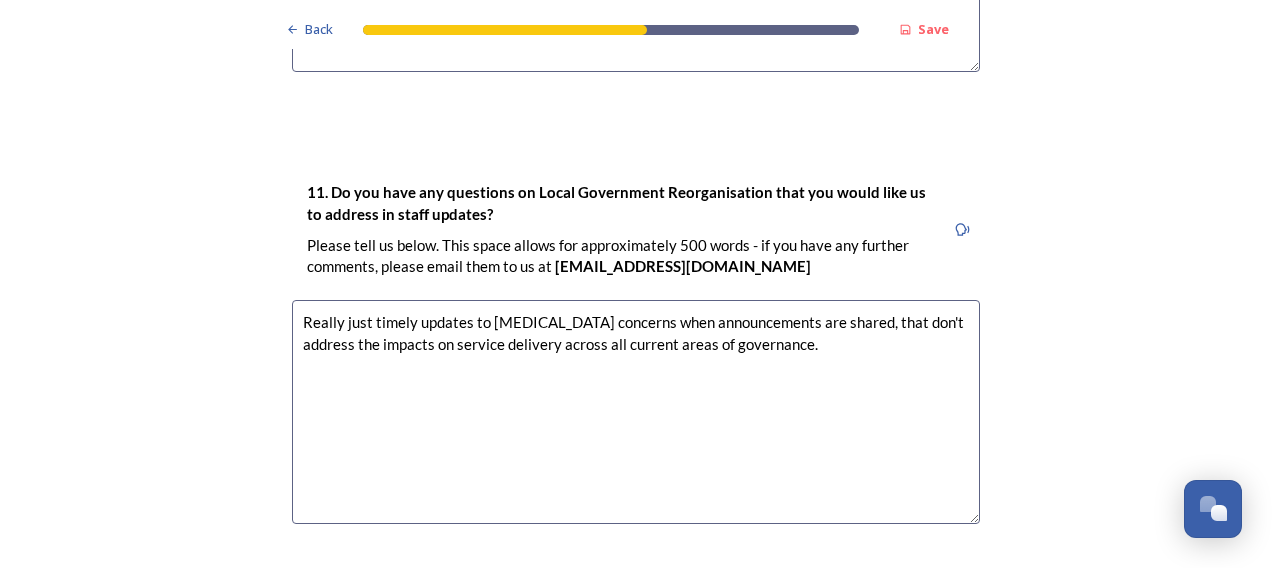 type on "Really just timely updates to [MEDICAL_DATA] concerns when announcements are shared, that don't address the impacts on service delivery across all current areas of governance." 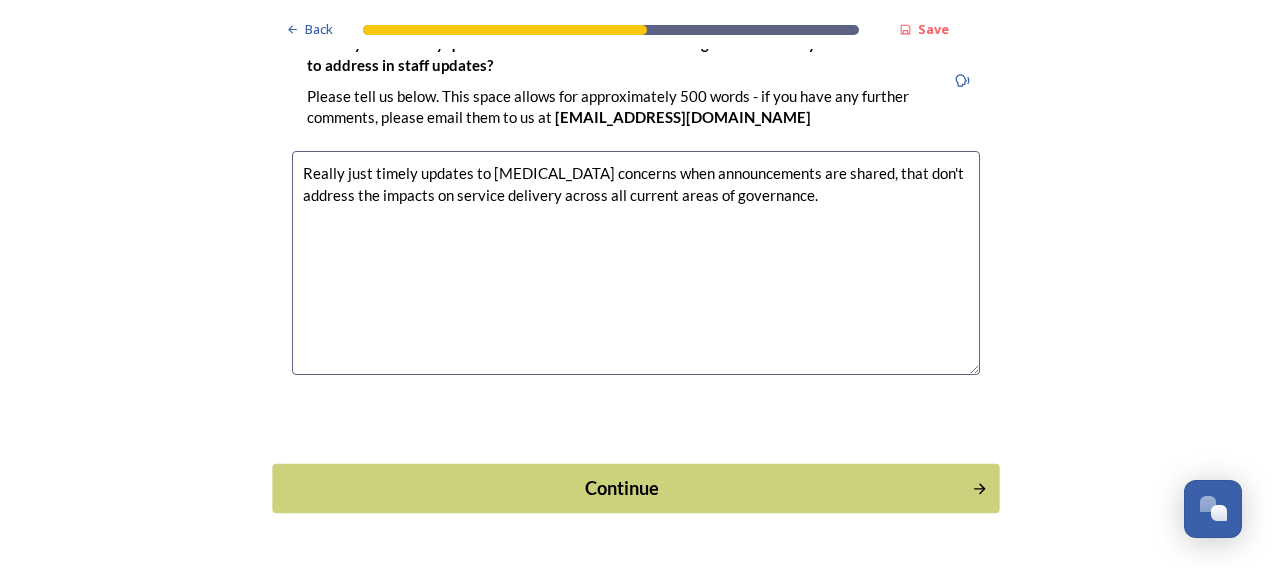 click on "Continue" at bounding box center (622, 488) 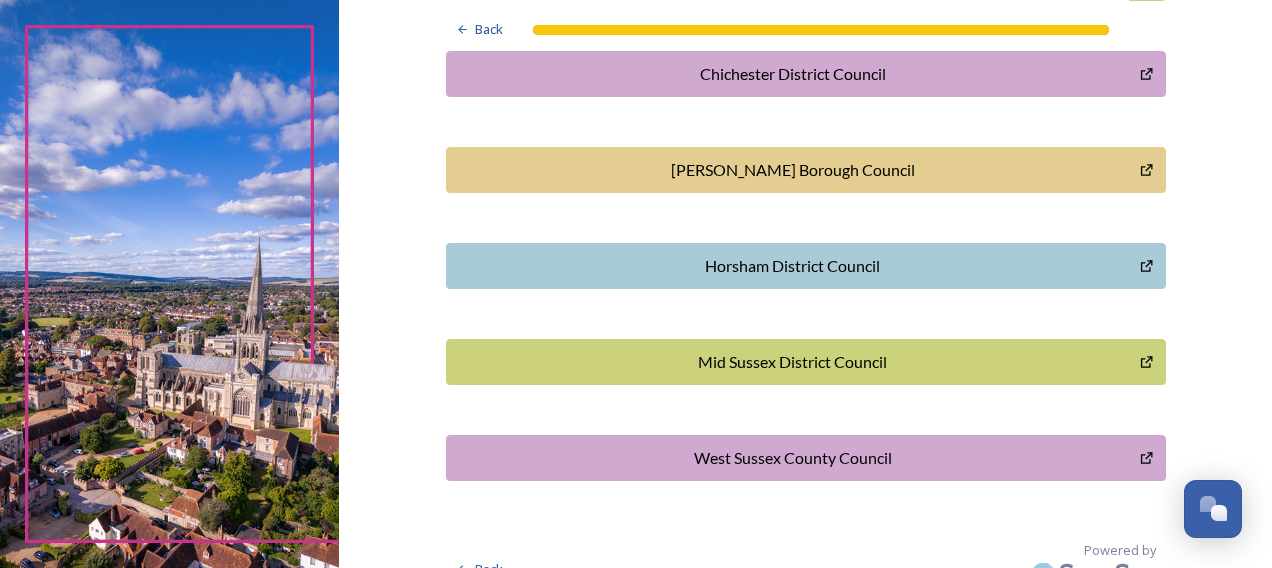 scroll, scrollTop: 716, scrollLeft: 0, axis: vertical 